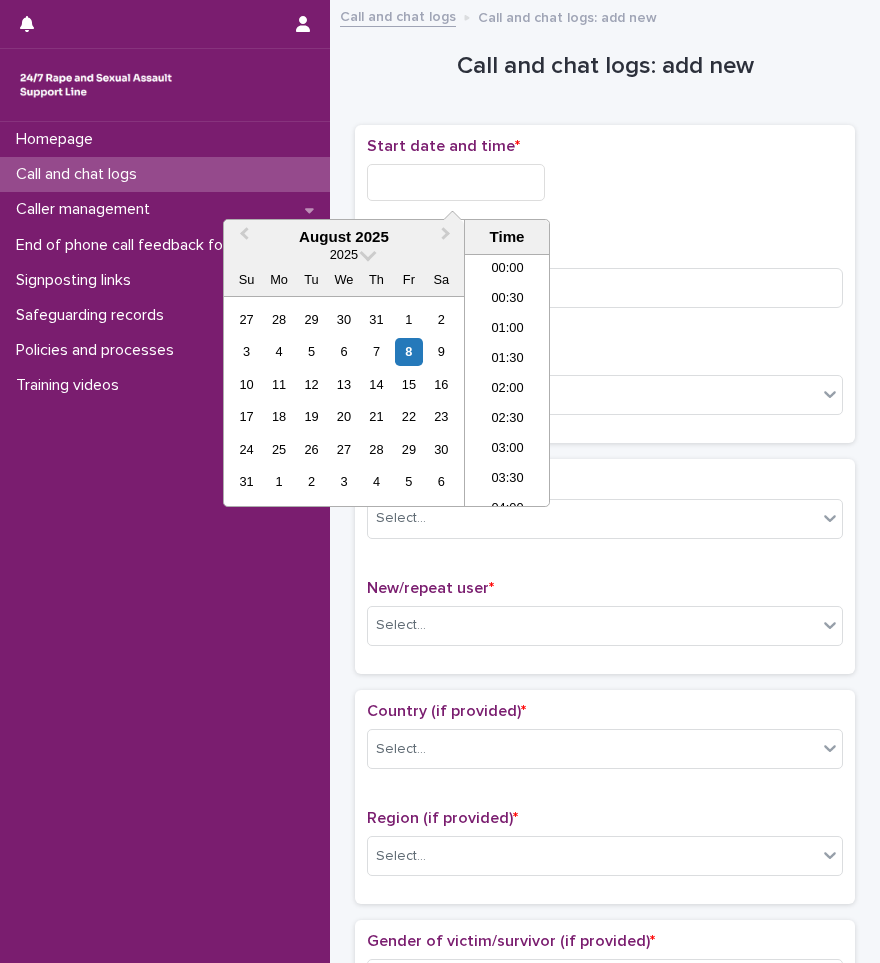scroll, scrollTop: 0, scrollLeft: 0, axis: both 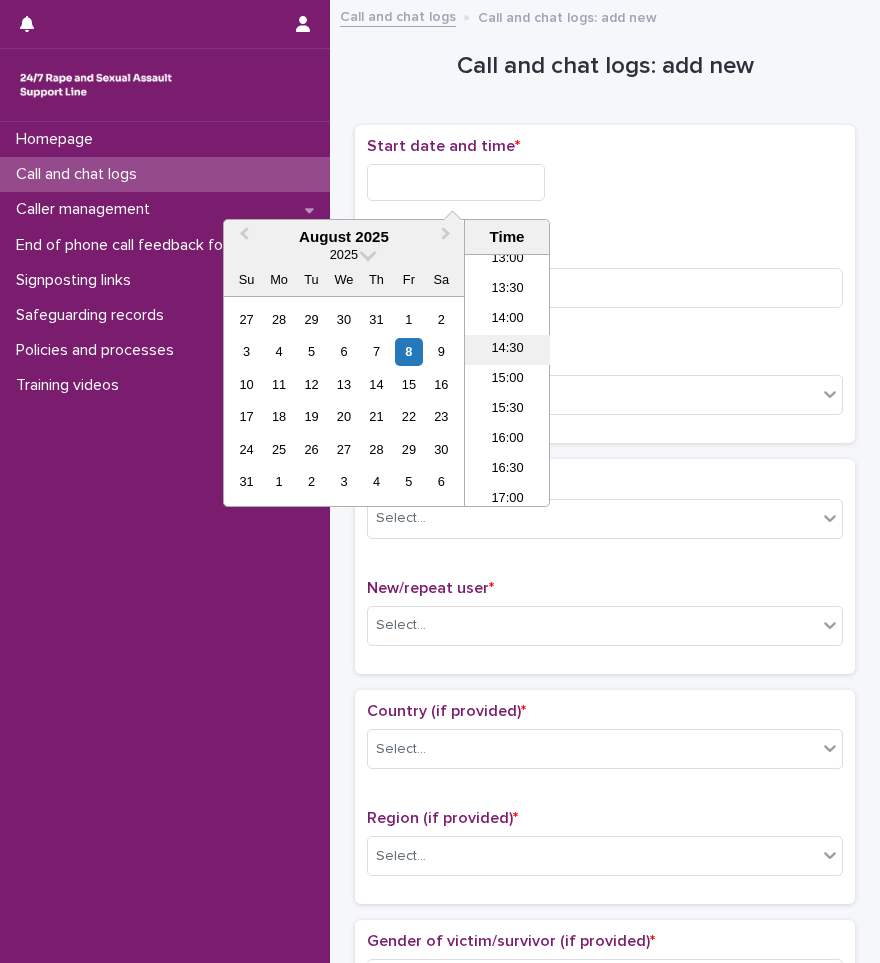 click on "14:30" at bounding box center (507, 350) 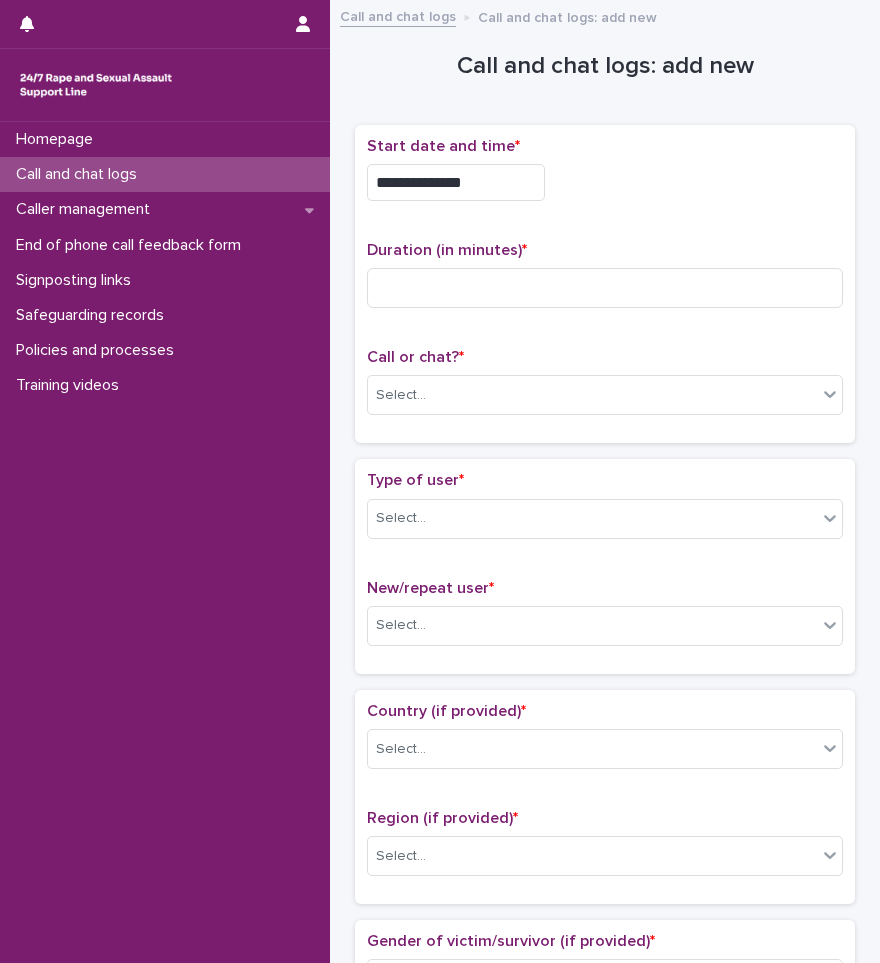 click on "**********" at bounding box center [456, 182] 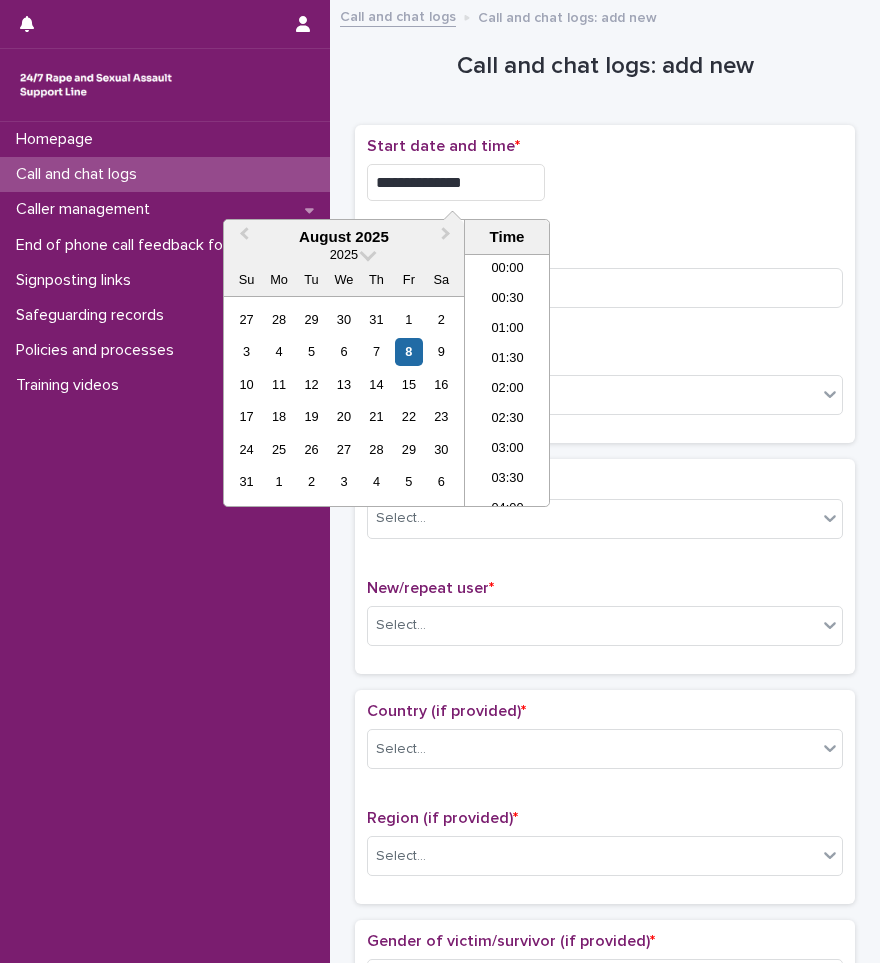 scroll, scrollTop: 760, scrollLeft: 0, axis: vertical 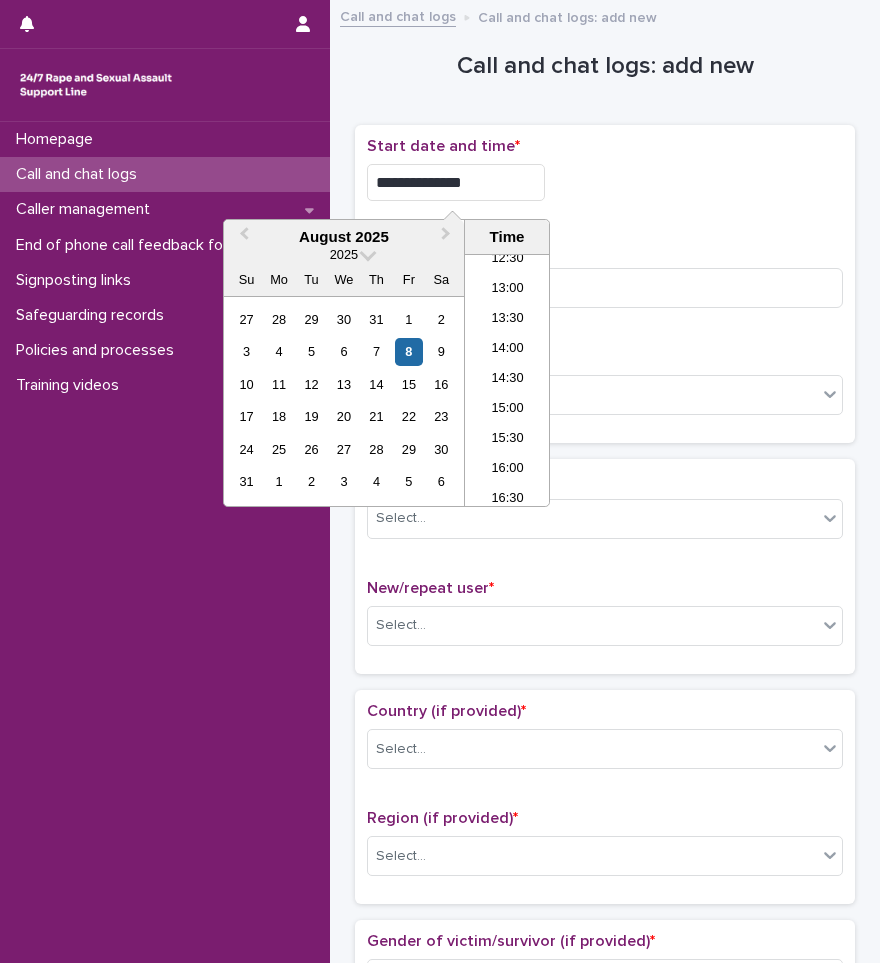 type on "**********" 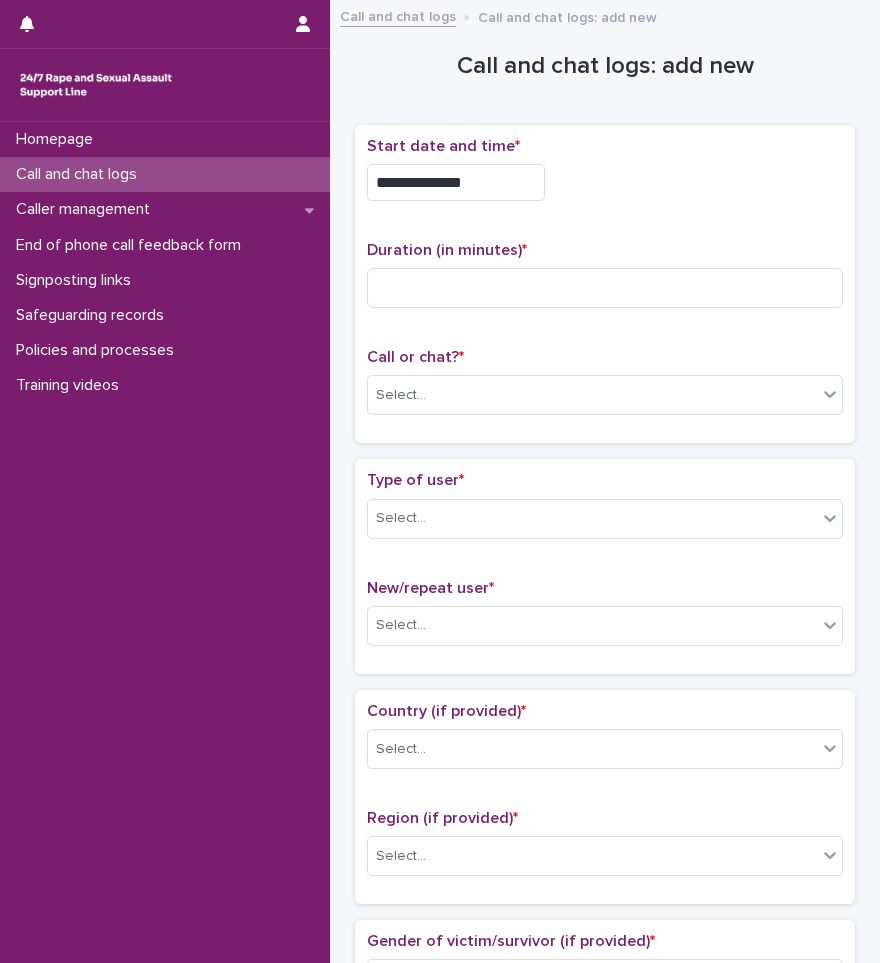 click on "Duration (in minutes) *" at bounding box center (605, 282) 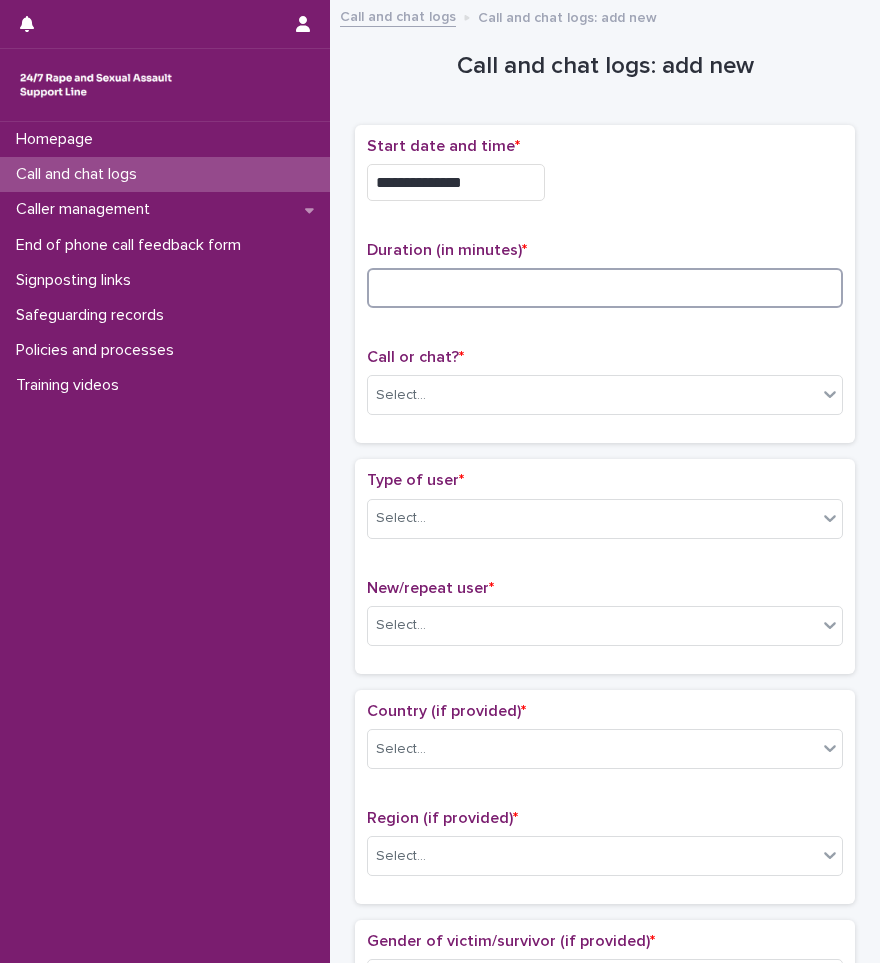 click at bounding box center (605, 288) 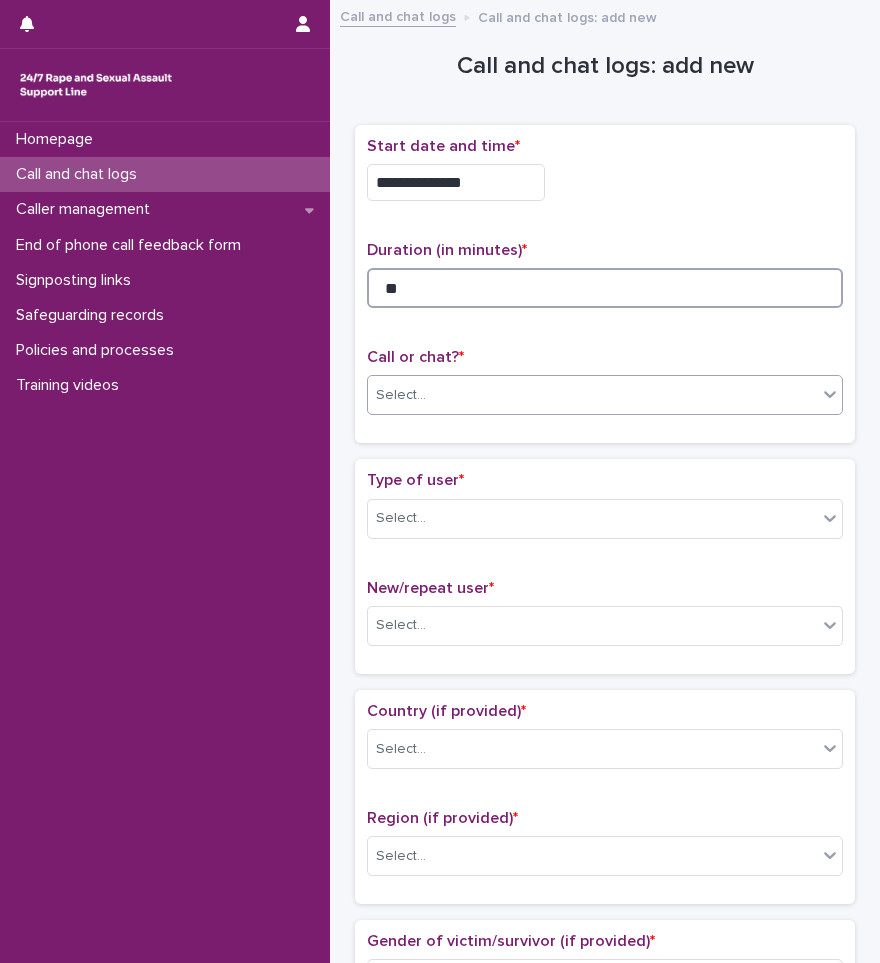 type on "**" 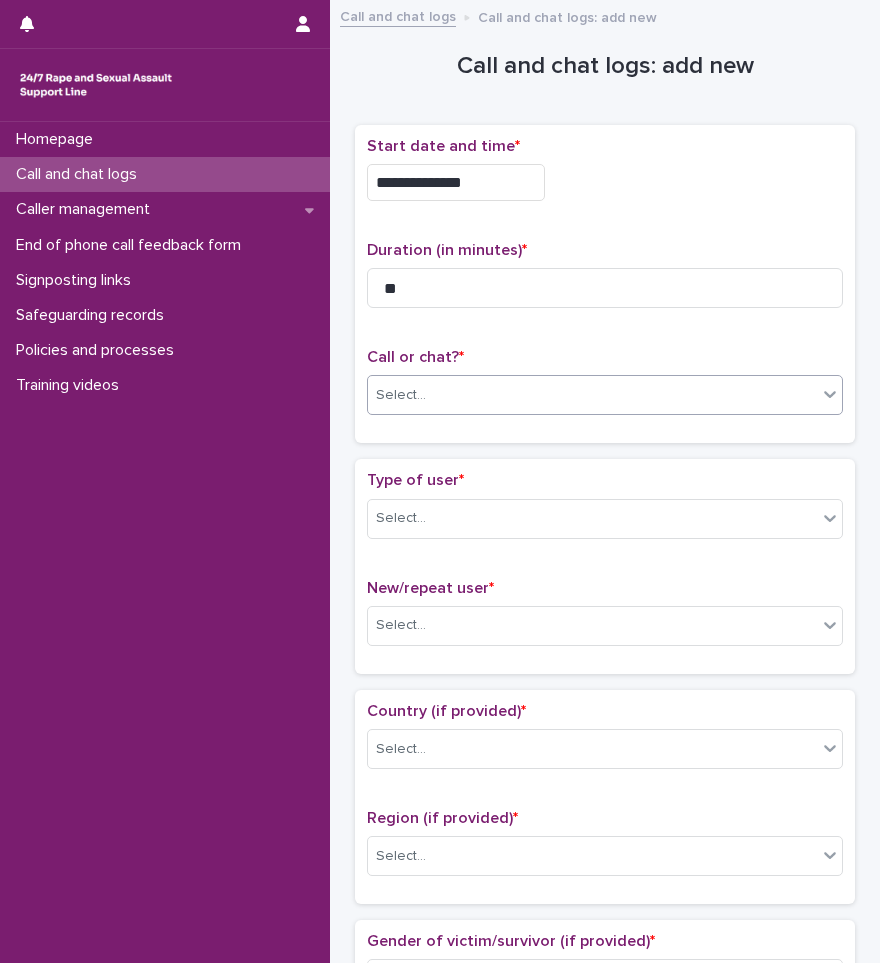 click on "Select..." at bounding box center (592, 395) 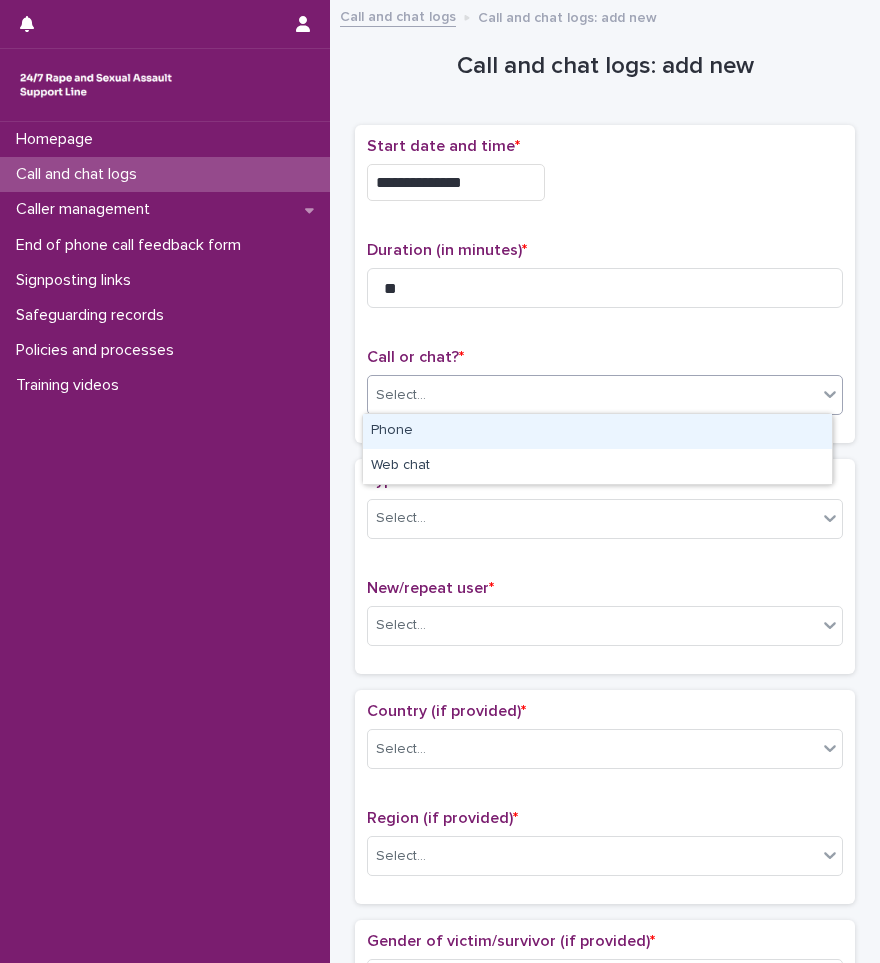 click on "Phone" at bounding box center (597, 431) 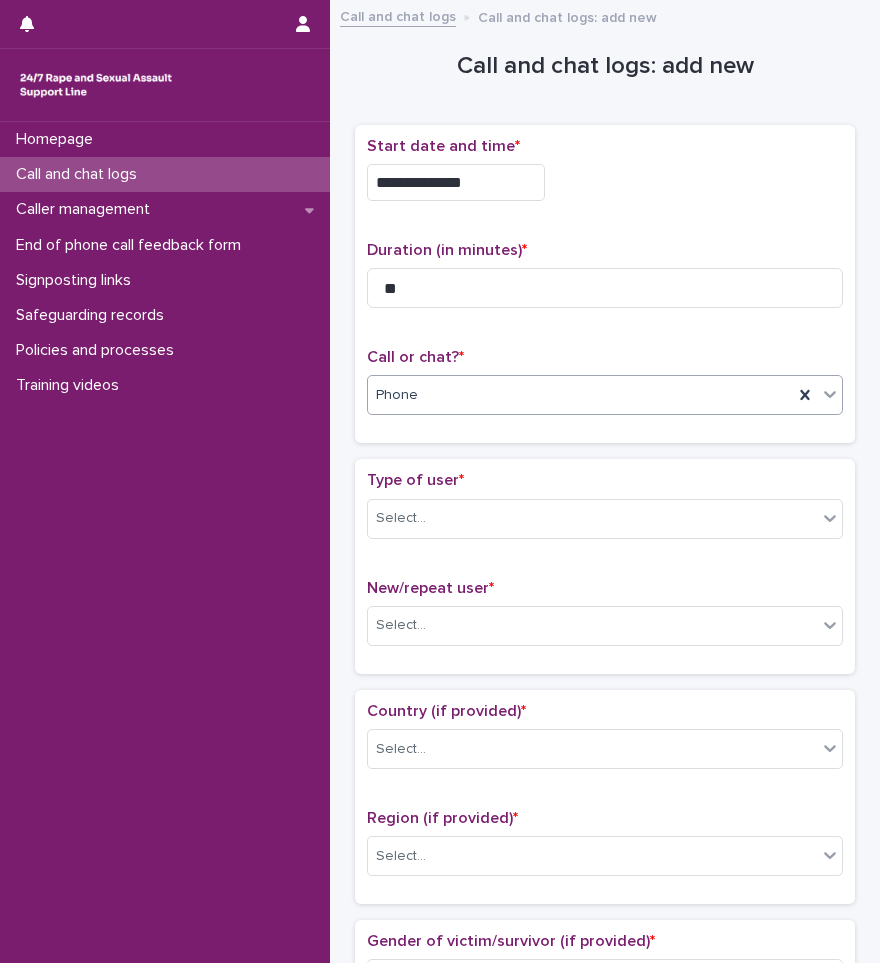 click on "Phone" at bounding box center (580, 395) 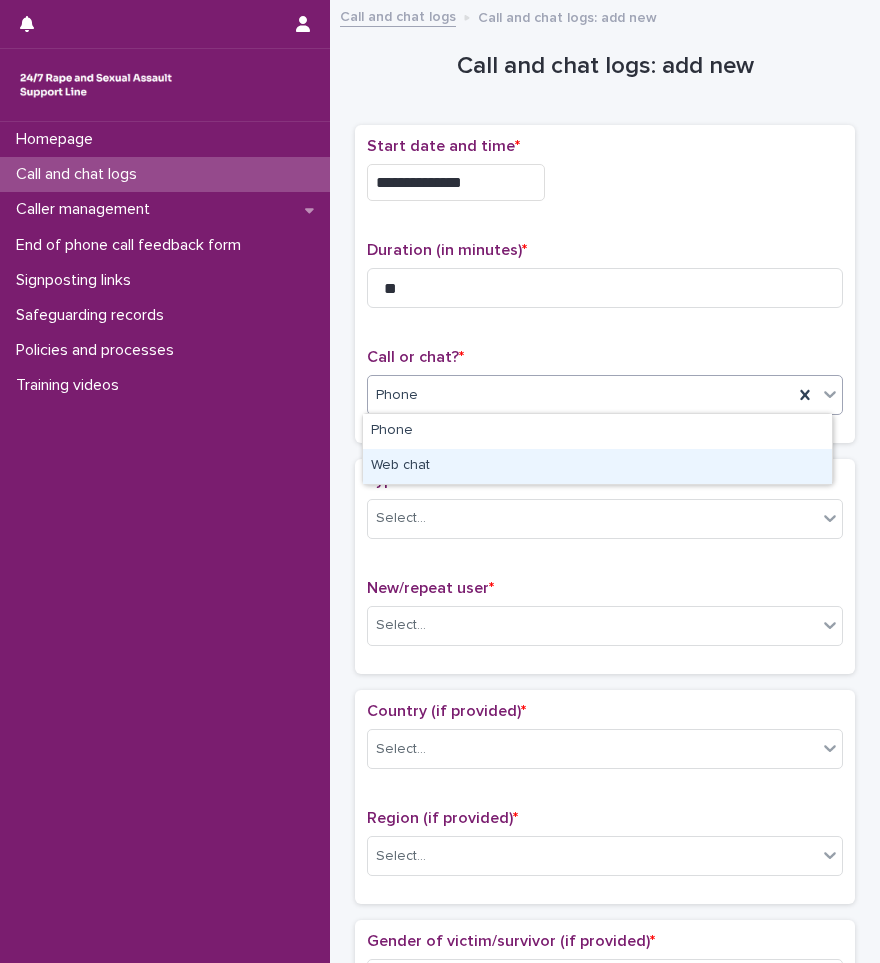 click on "Web chat" at bounding box center (597, 466) 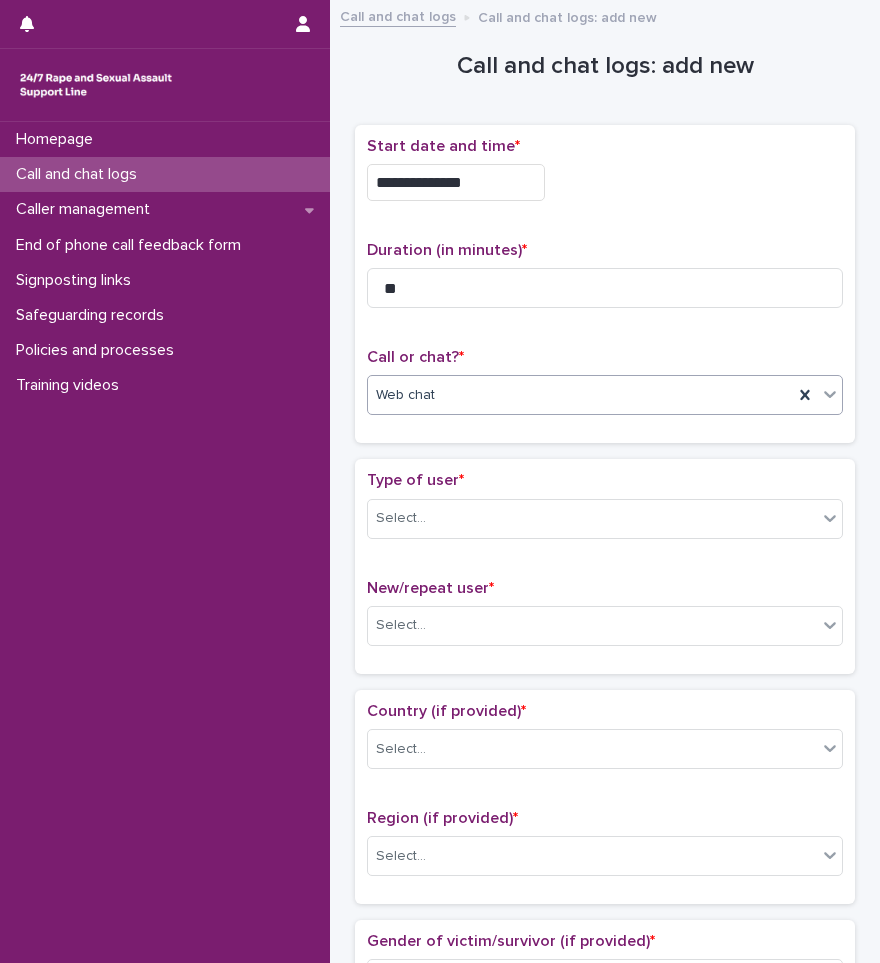 scroll, scrollTop: 300, scrollLeft: 0, axis: vertical 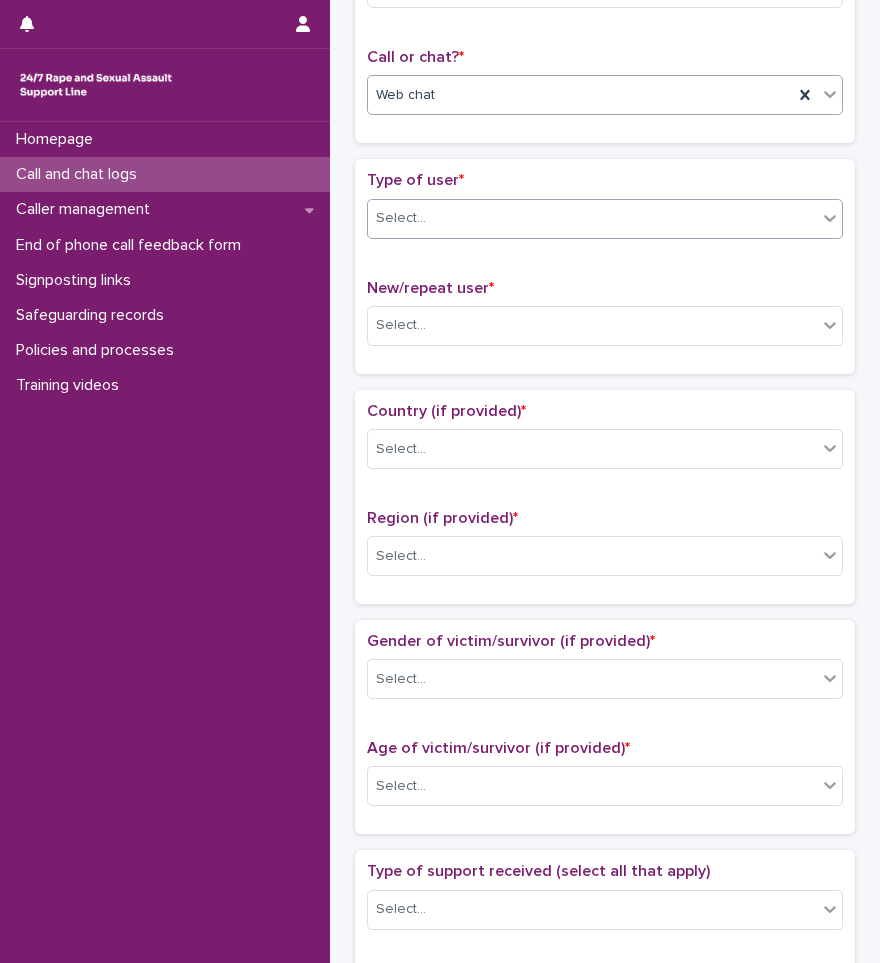 click on "Select..." at bounding box center [592, 218] 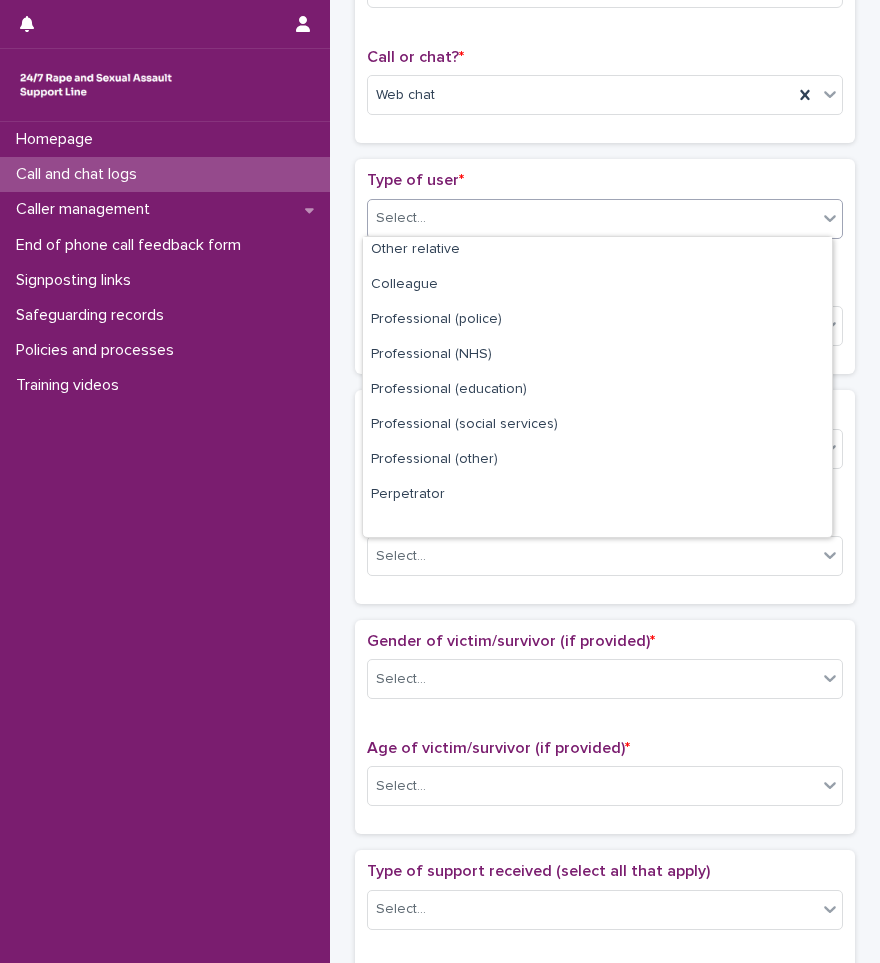 scroll, scrollTop: 0, scrollLeft: 0, axis: both 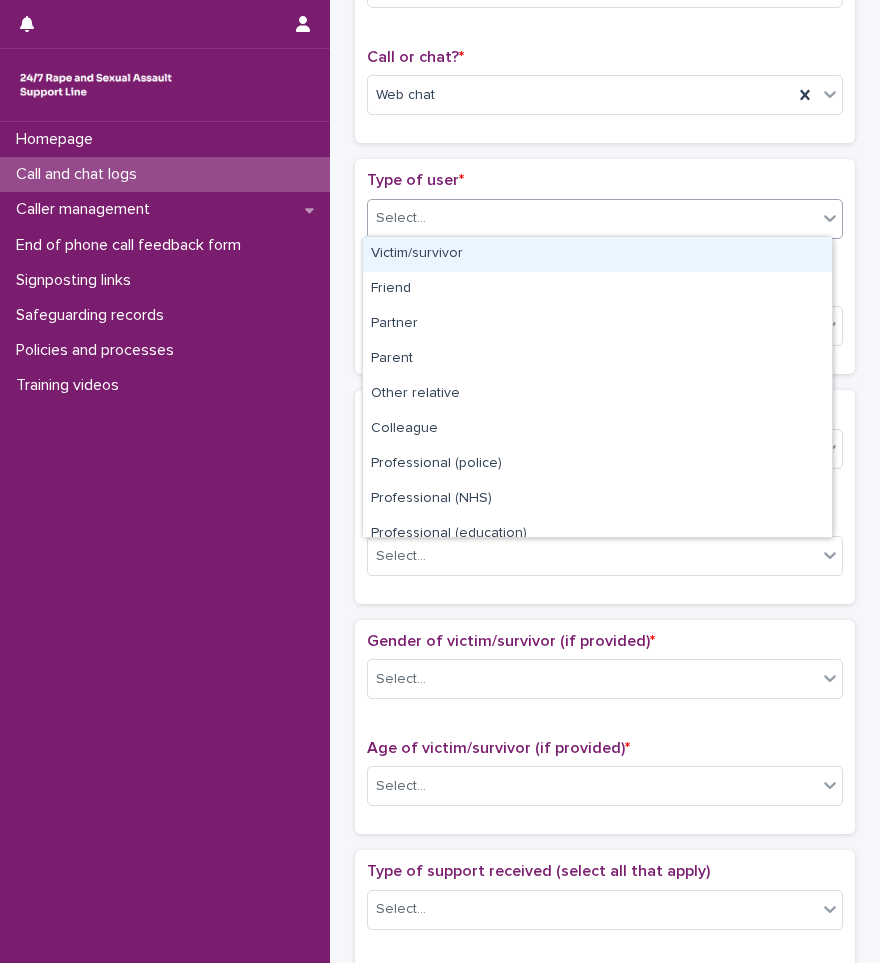 click on "Victim/survivor" at bounding box center [597, 254] 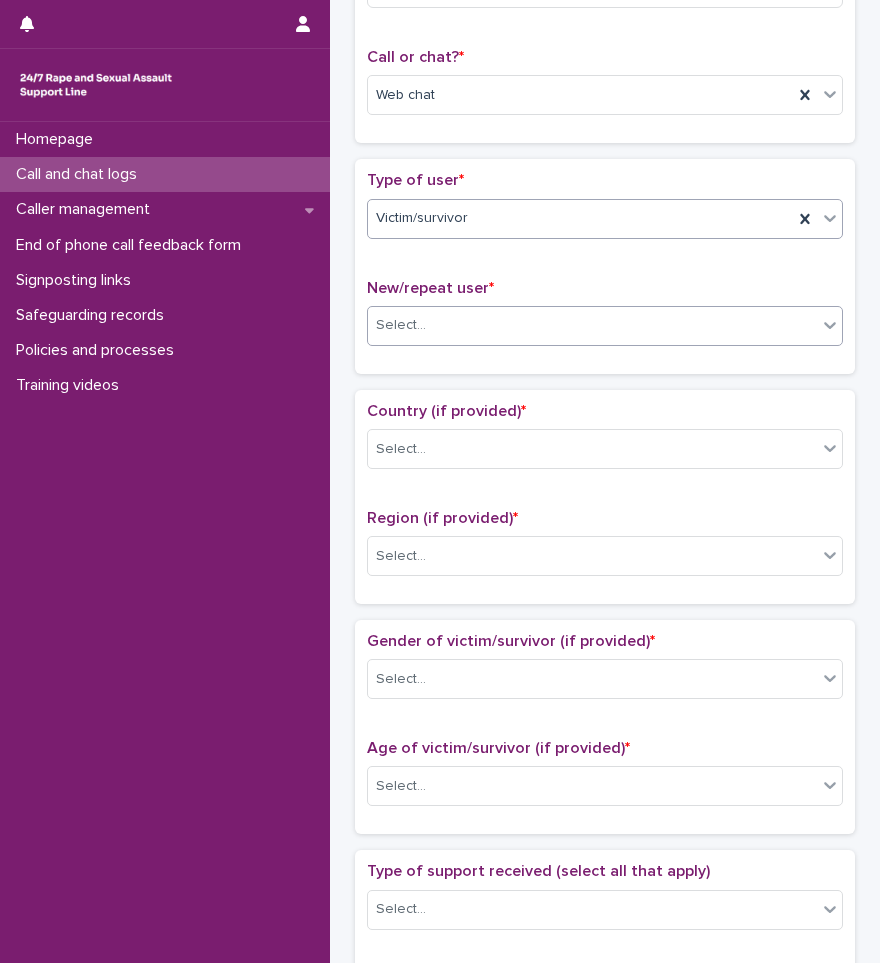 click on "Select..." at bounding box center [592, 325] 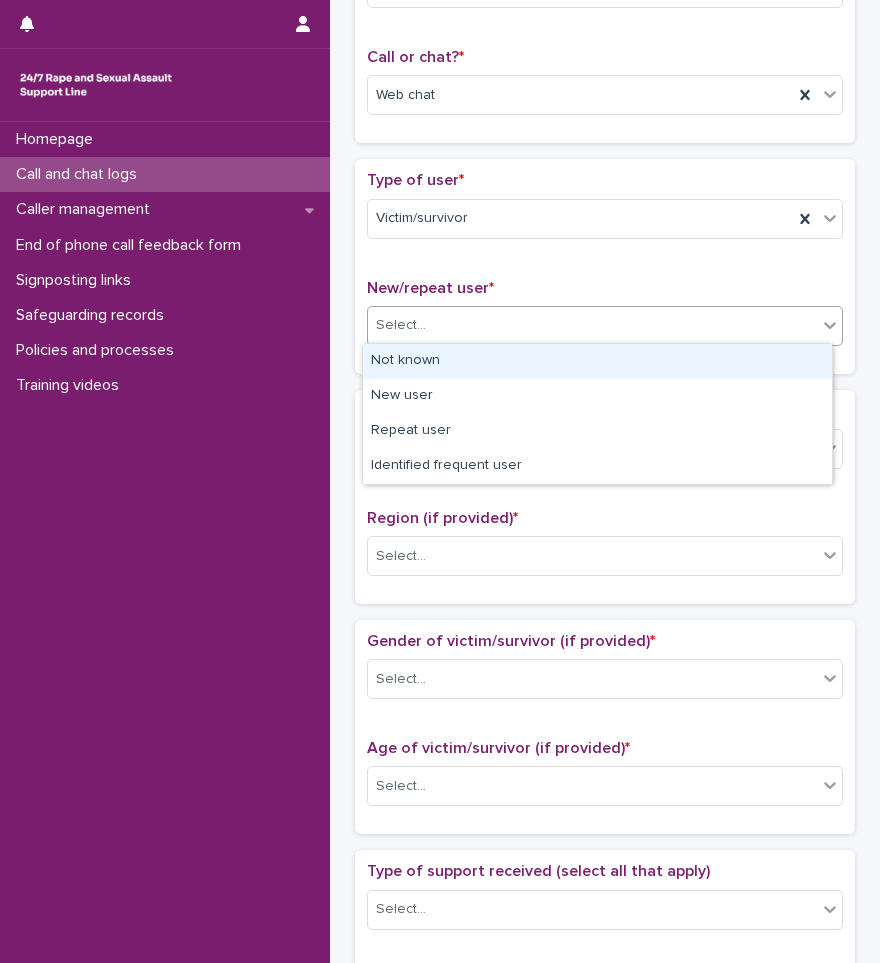 click on "Not known" at bounding box center [597, 361] 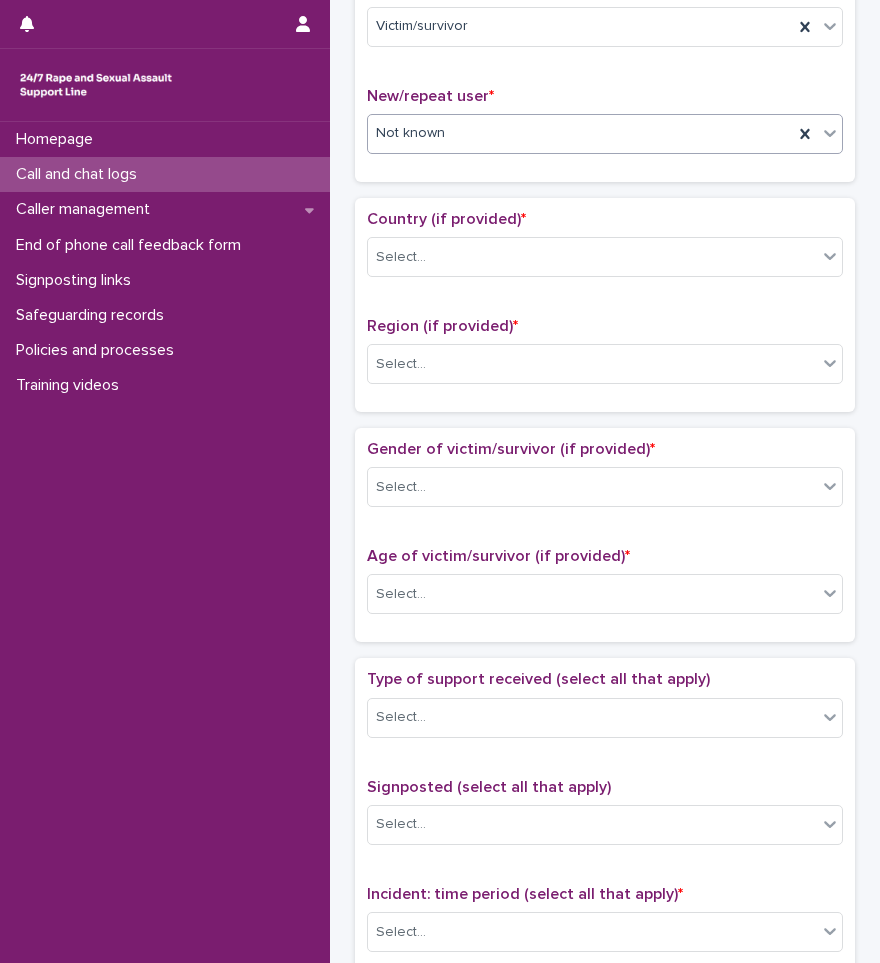 scroll, scrollTop: 500, scrollLeft: 0, axis: vertical 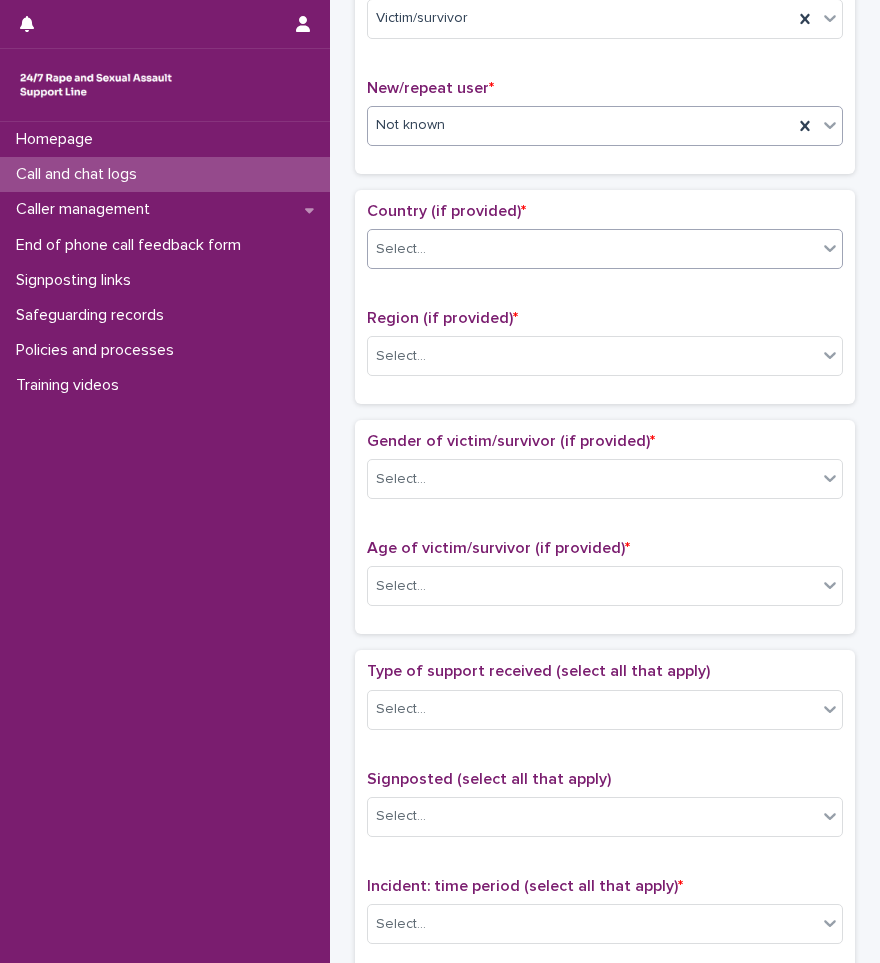 click on "Select..." at bounding box center (592, 249) 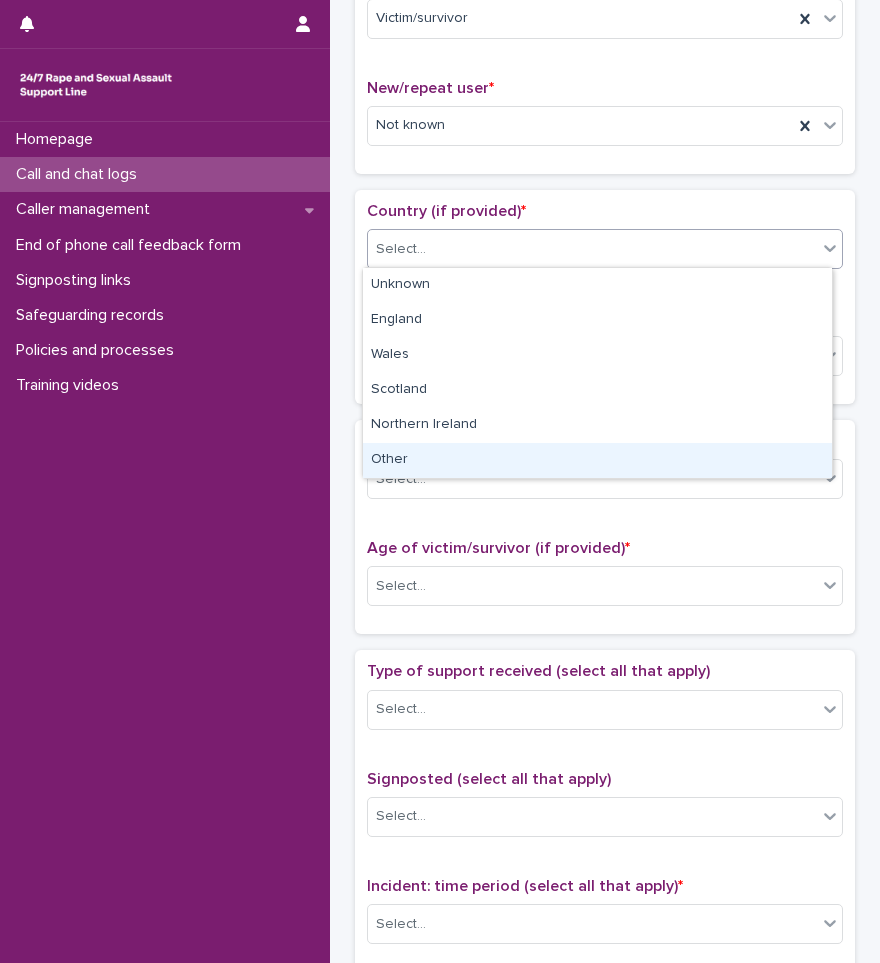 click on "Other" at bounding box center [597, 460] 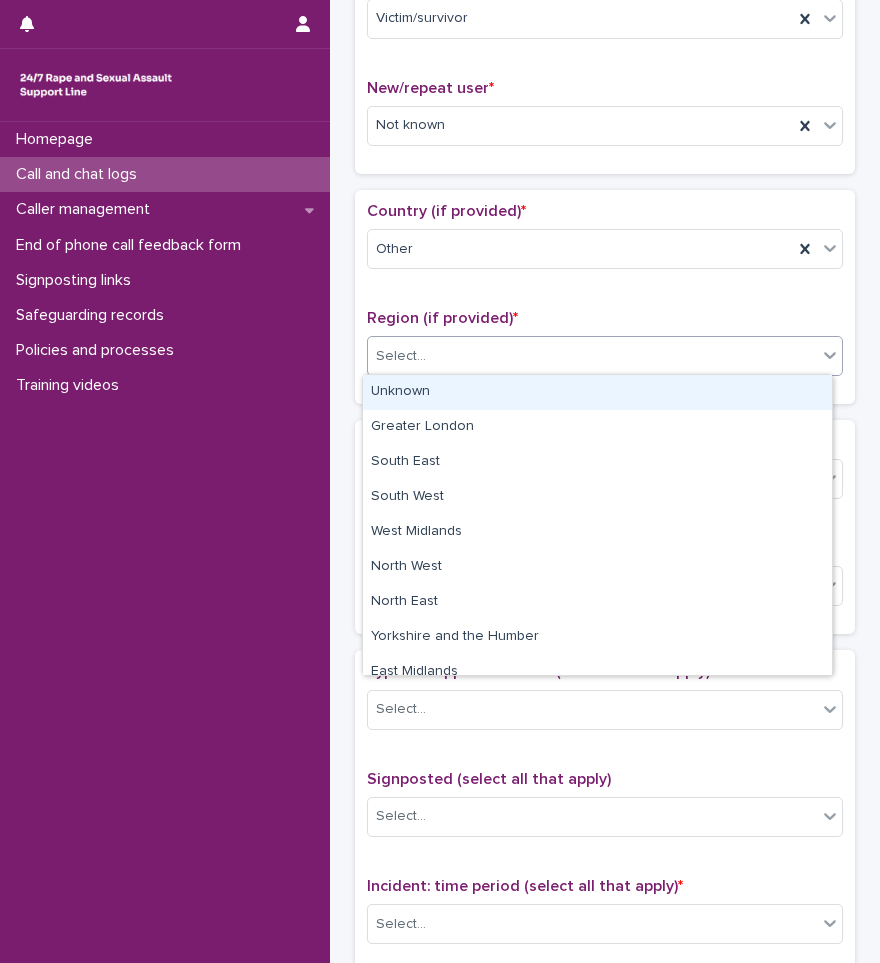 click on "Select..." at bounding box center (592, 356) 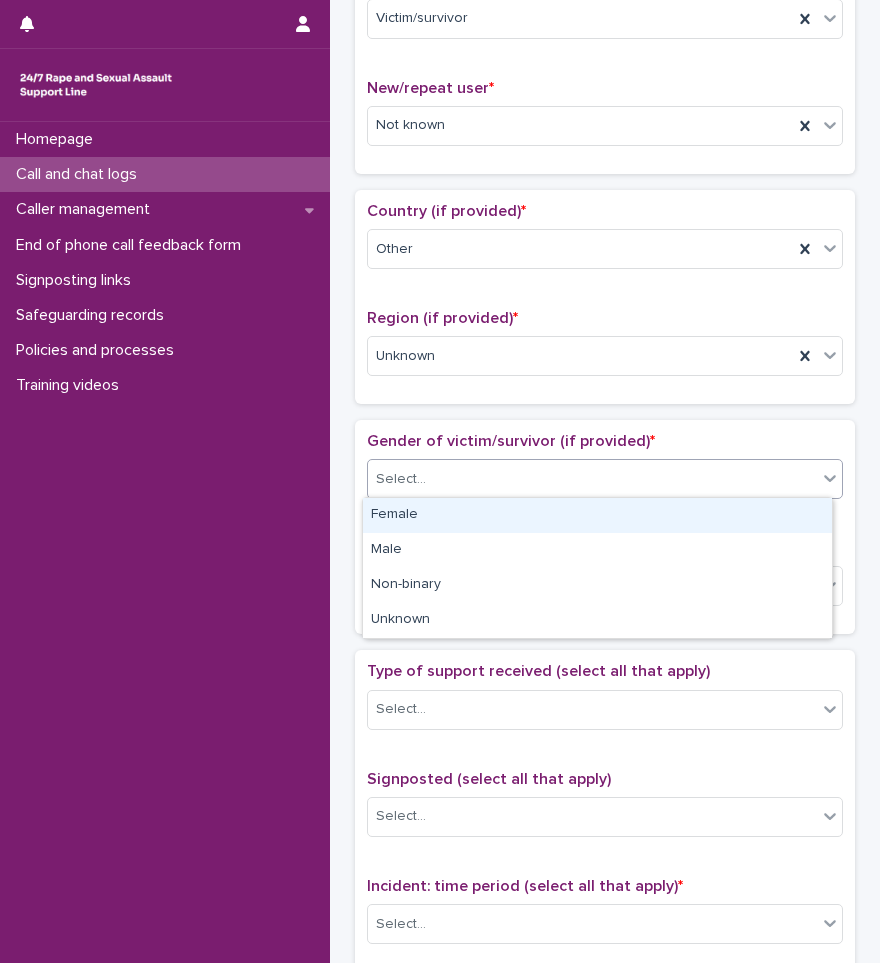 click on "Select..." at bounding box center [592, 479] 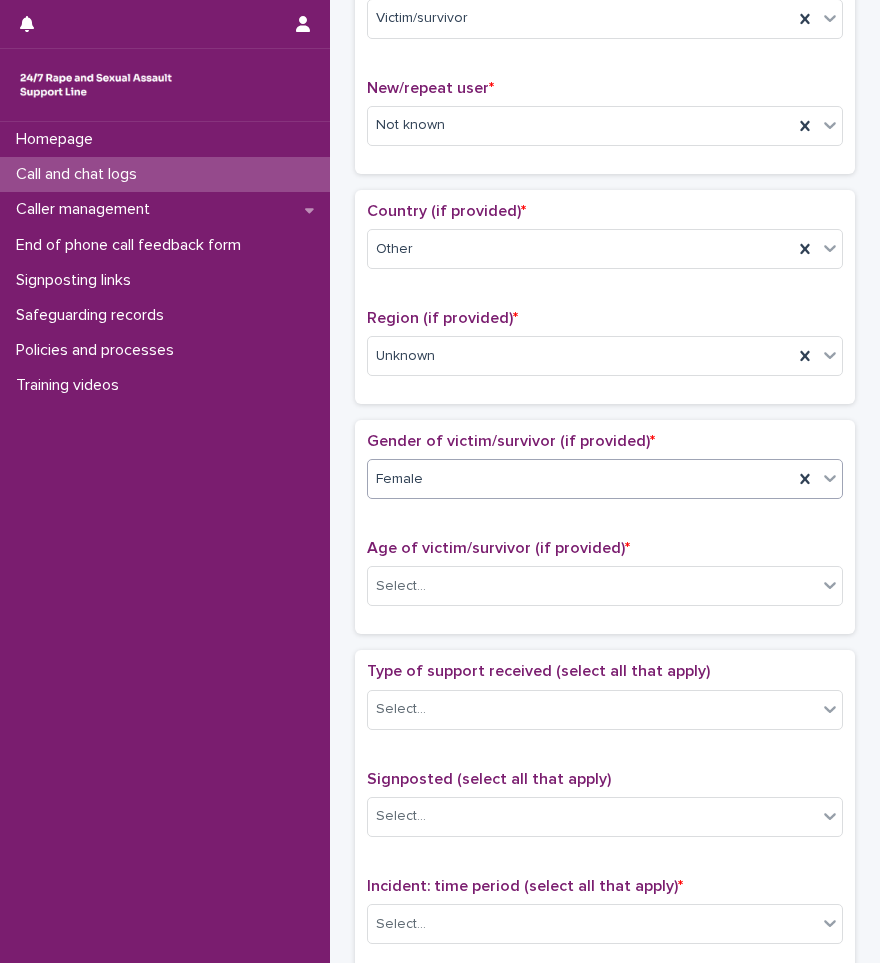 click on "Female" at bounding box center [580, 479] 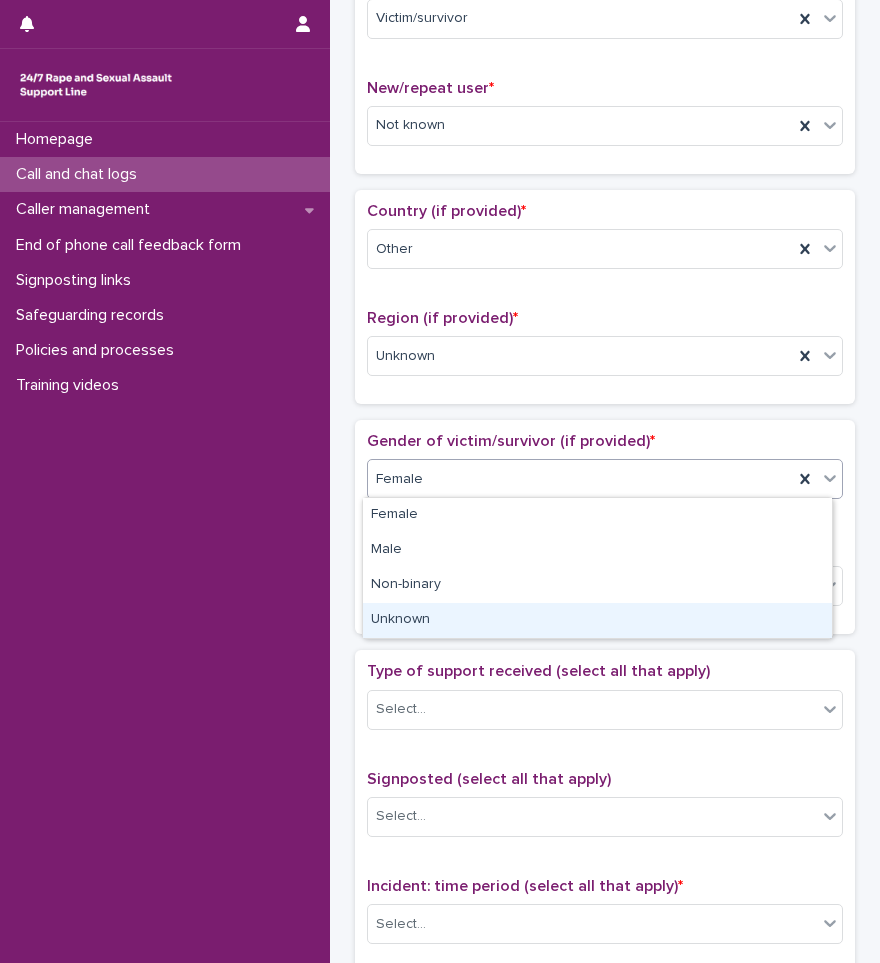 click on "Unknown" at bounding box center [597, 620] 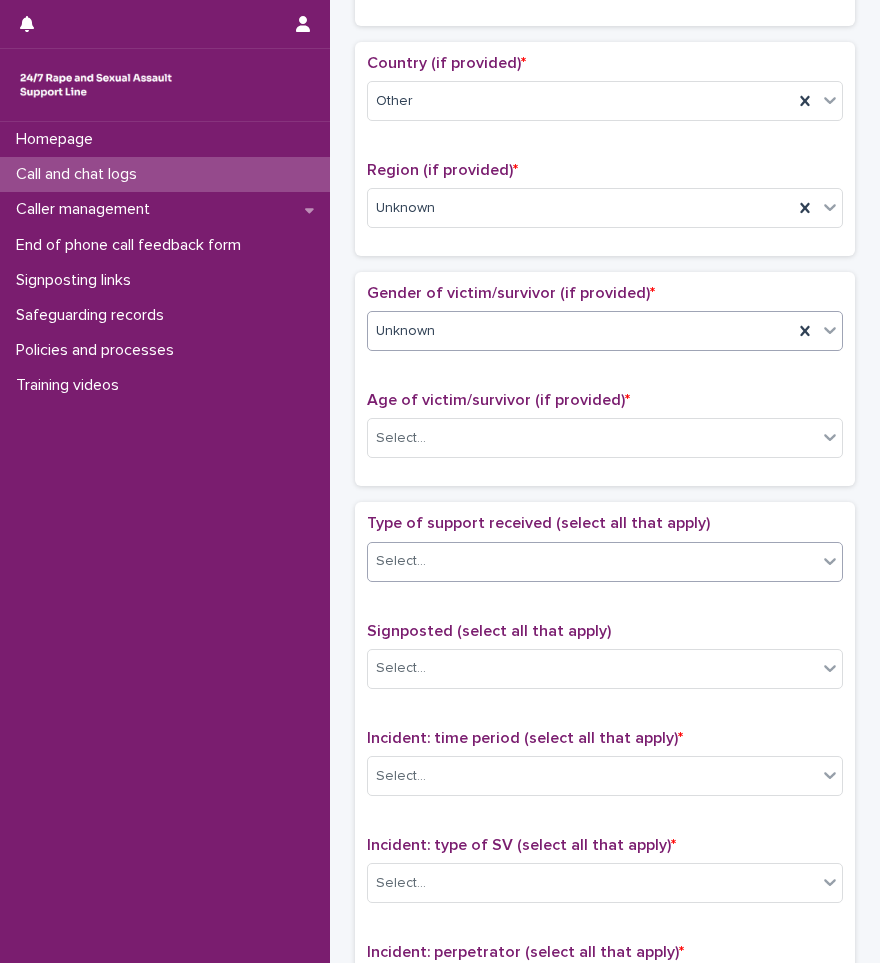scroll, scrollTop: 800, scrollLeft: 0, axis: vertical 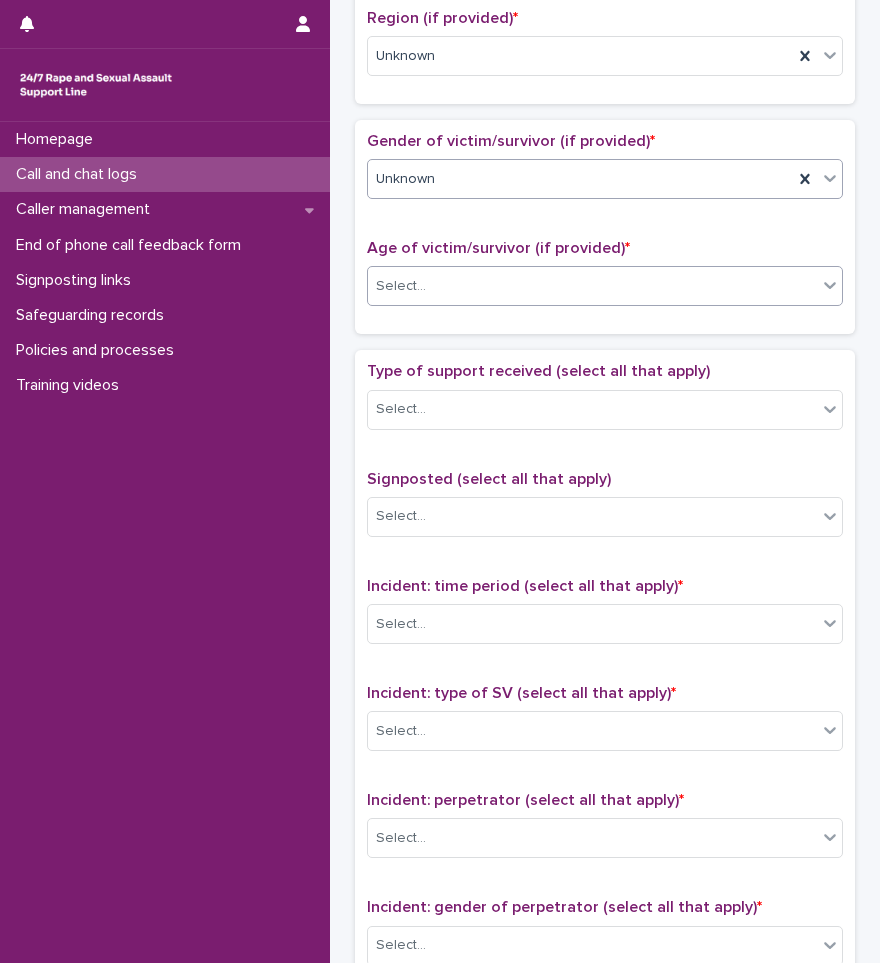 click on "Select..." at bounding box center (592, 286) 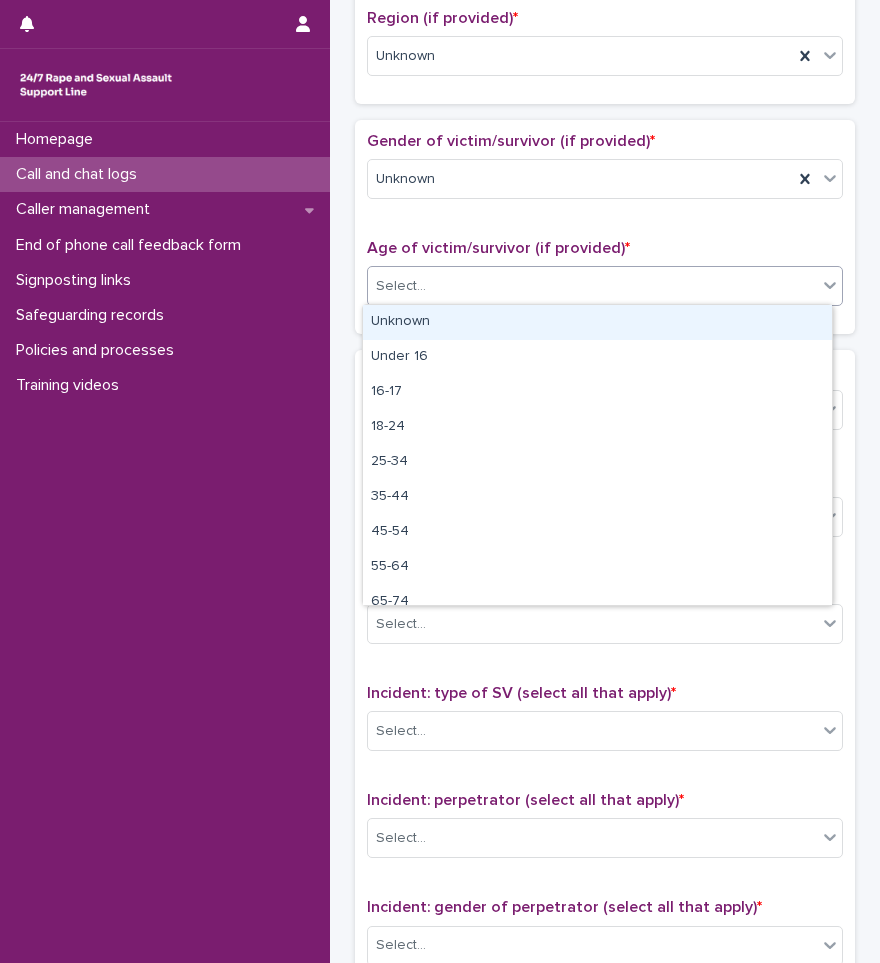 click on "Unknown" at bounding box center [597, 322] 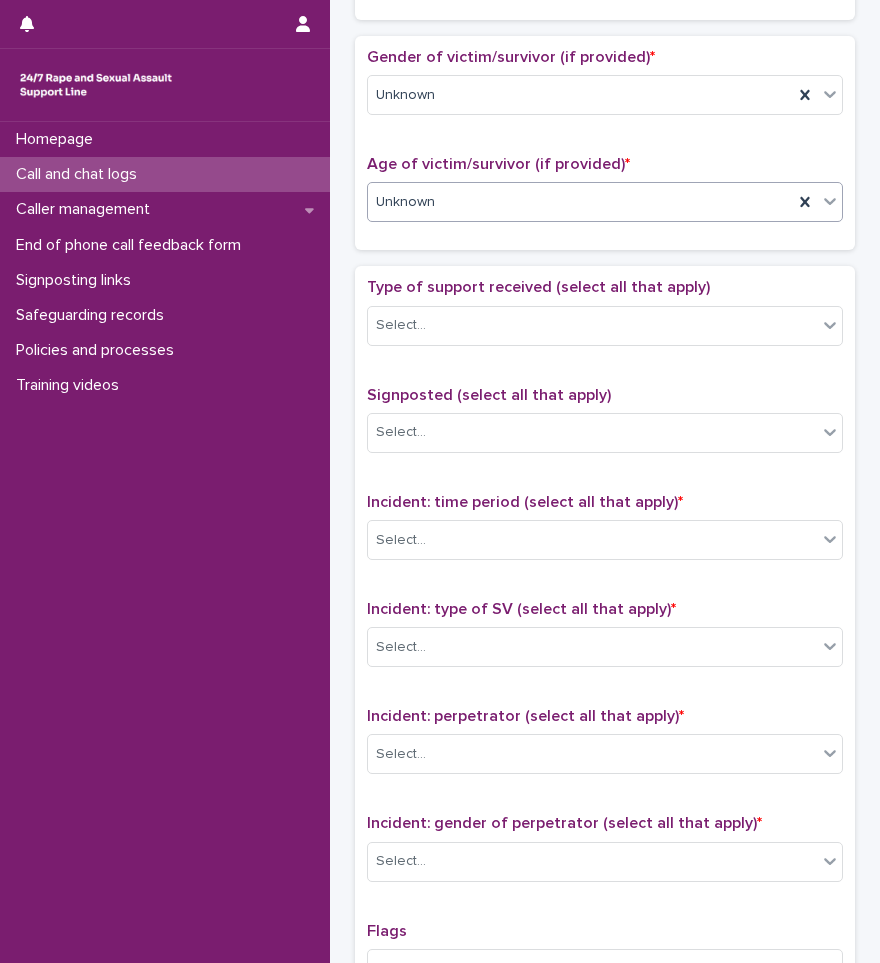 scroll, scrollTop: 1000, scrollLeft: 0, axis: vertical 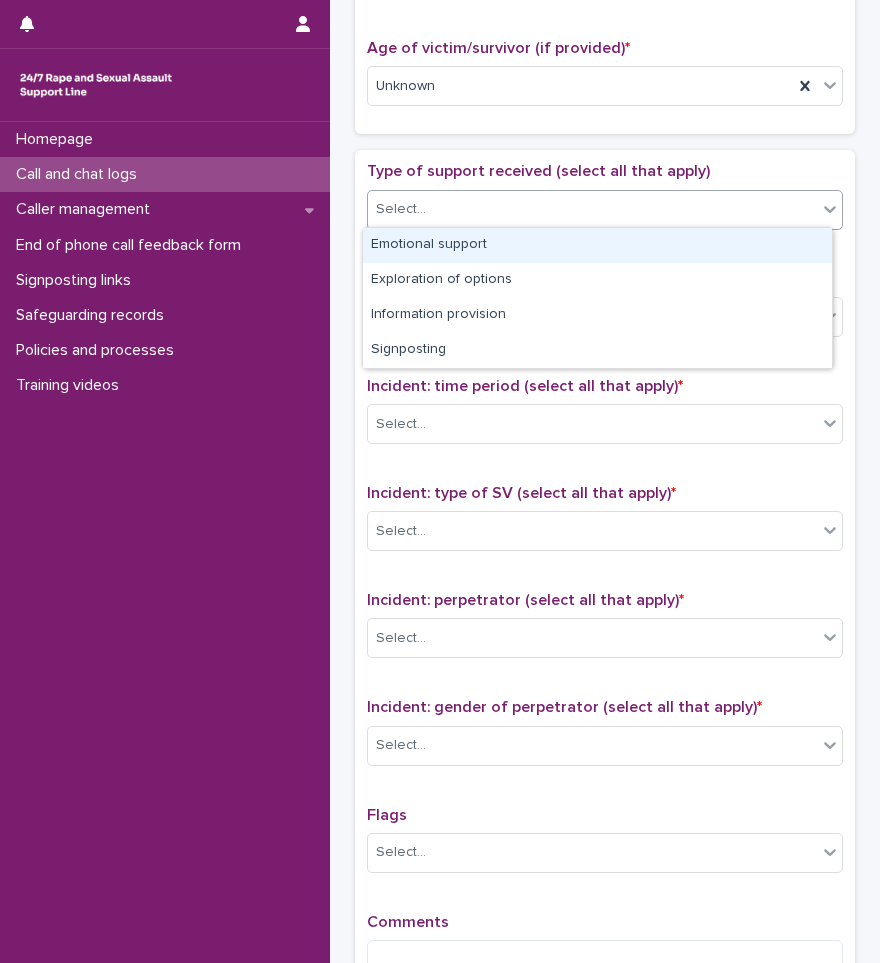 click on "Select..." at bounding box center (592, 209) 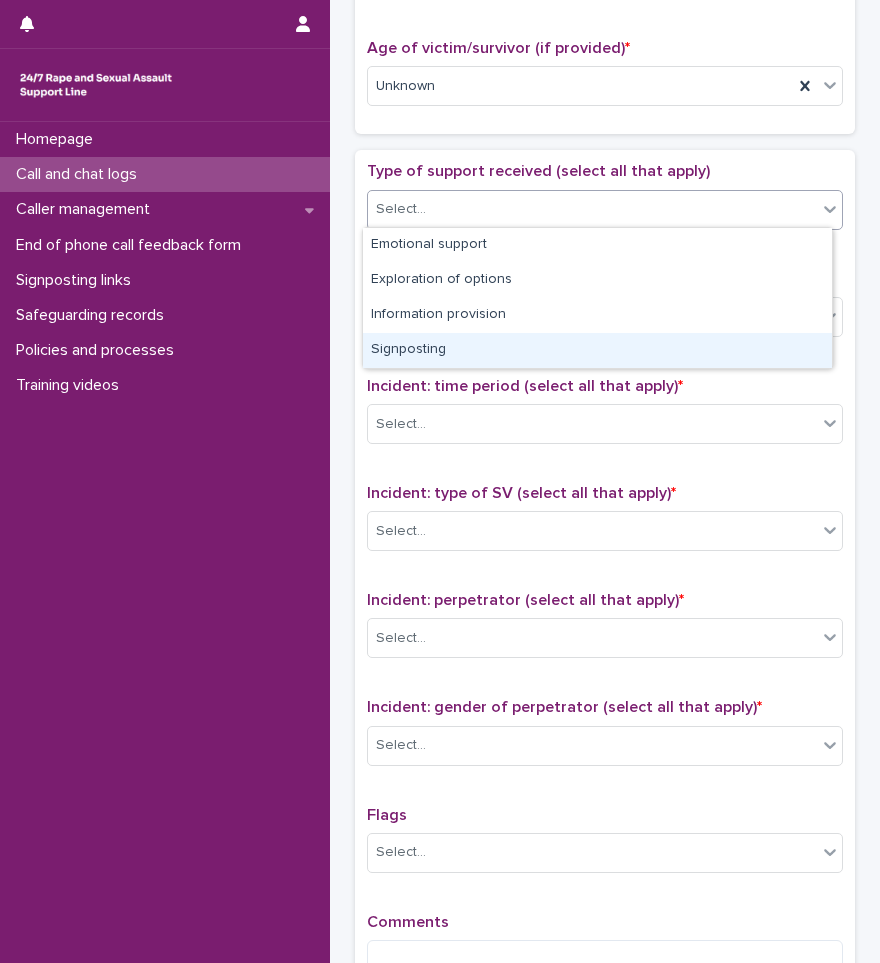 click on "Signposting" at bounding box center [597, 350] 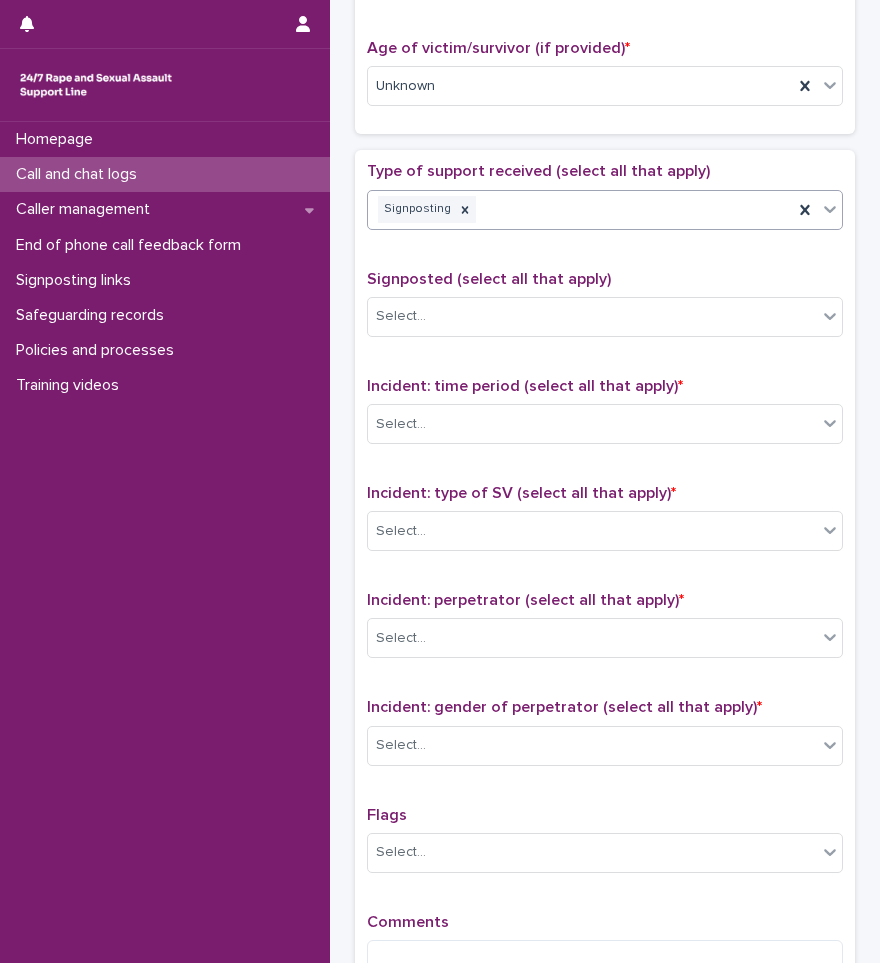 click on "Signposting" at bounding box center (580, 209) 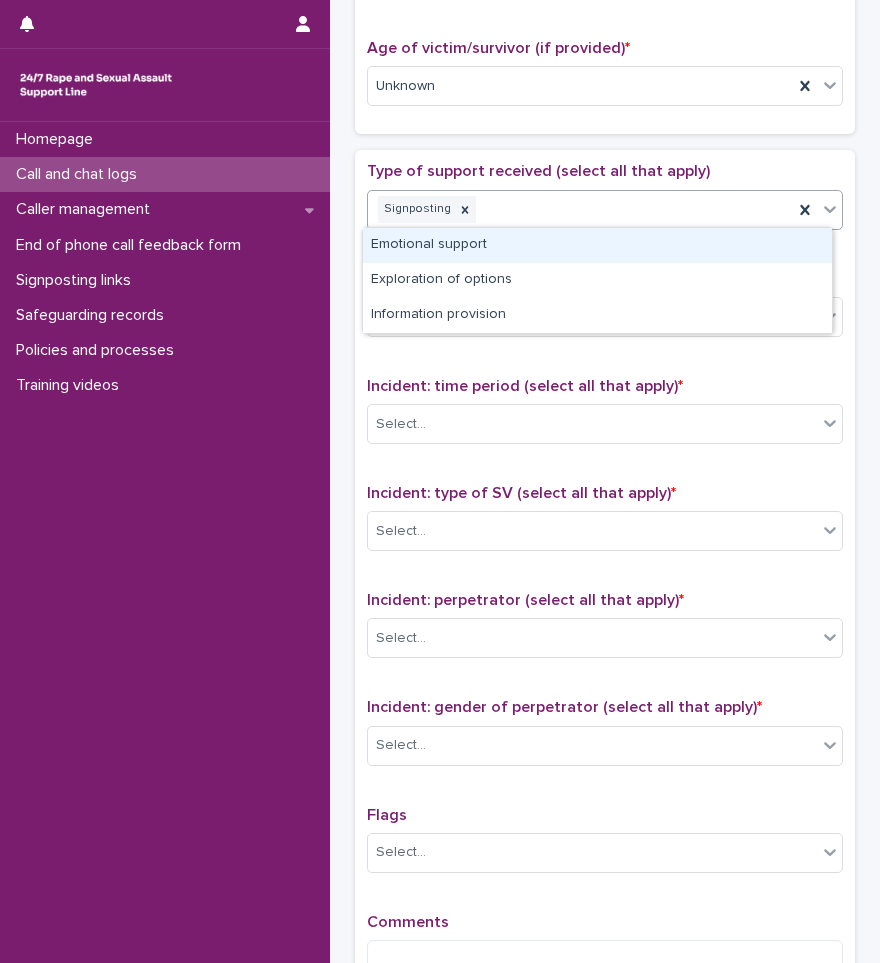 click on "Emotional support" at bounding box center [597, 245] 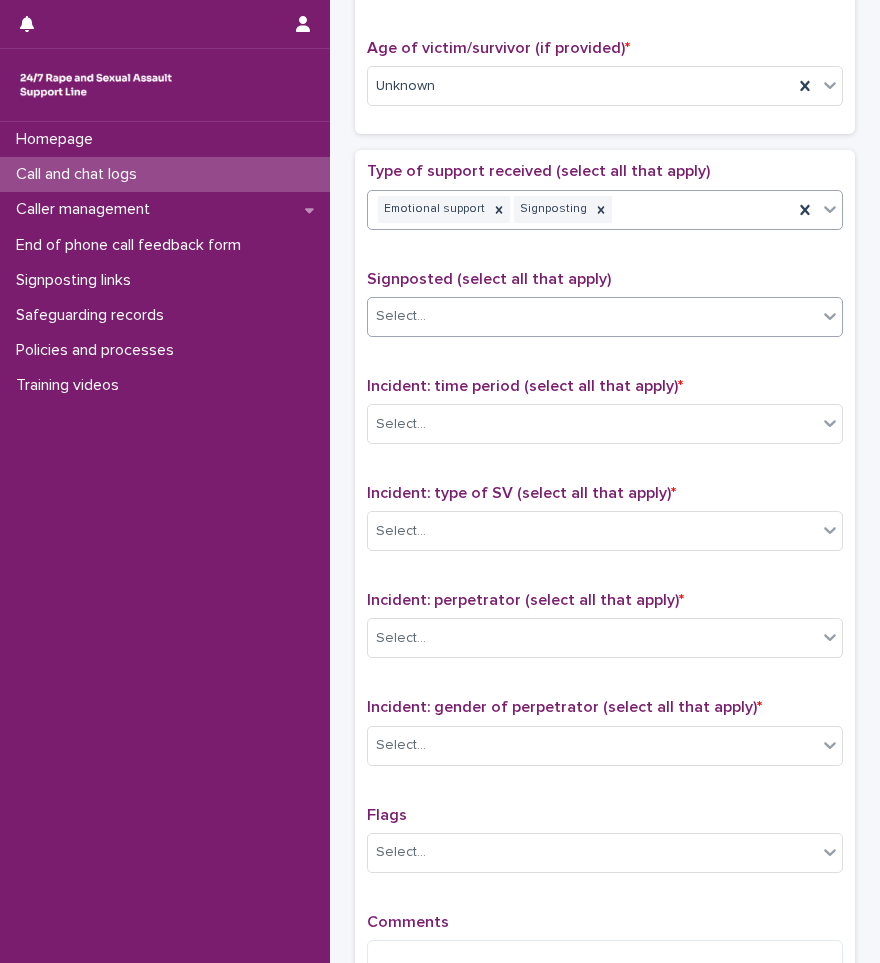 click on "Select..." at bounding box center [592, 316] 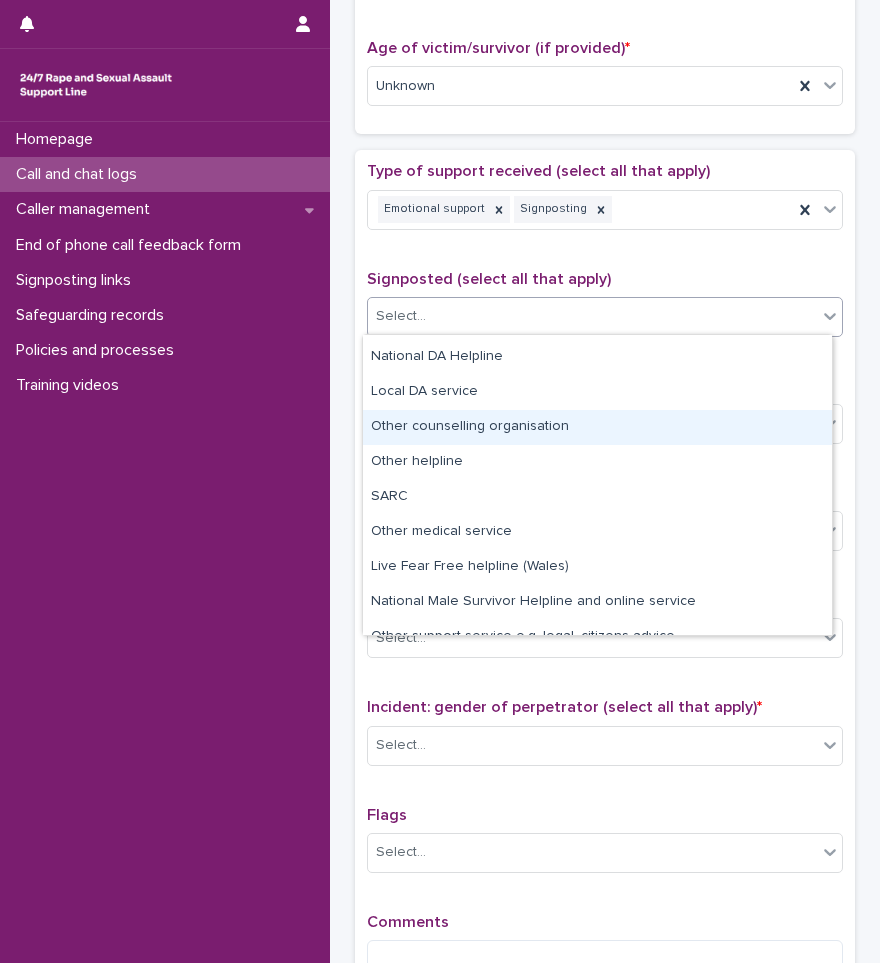 scroll, scrollTop: 120, scrollLeft: 0, axis: vertical 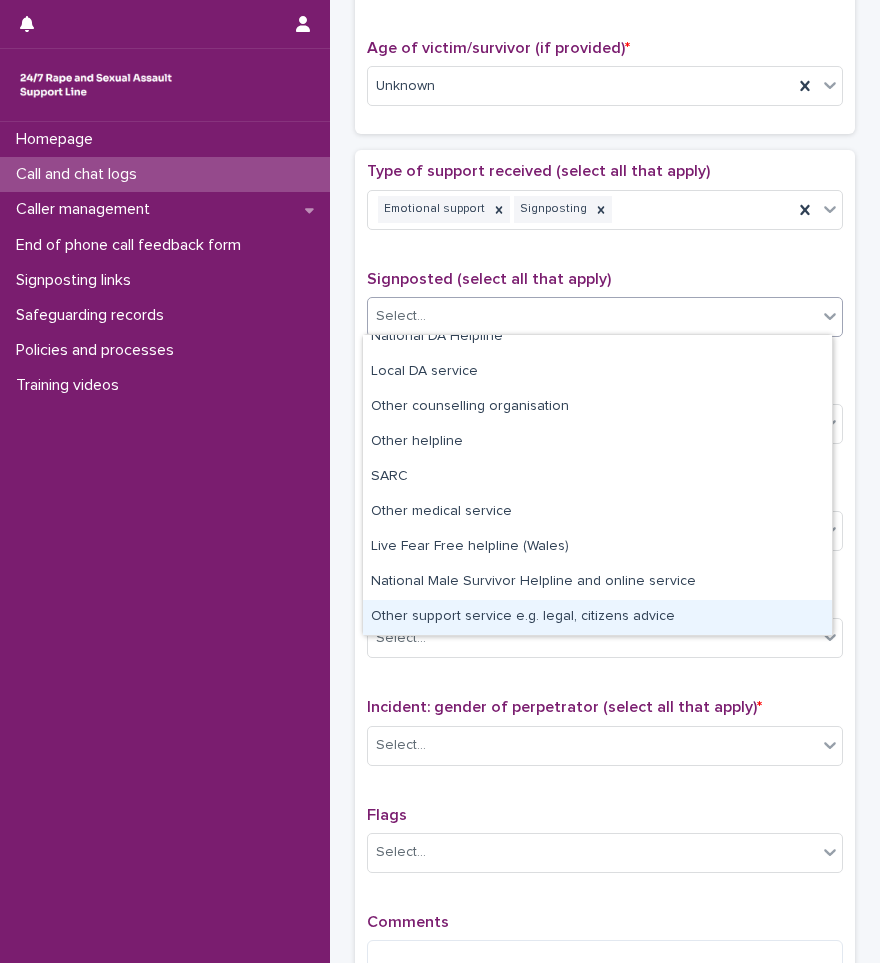 drag, startPoint x: 453, startPoint y: 597, endPoint x: 461, endPoint y: 612, distance: 17 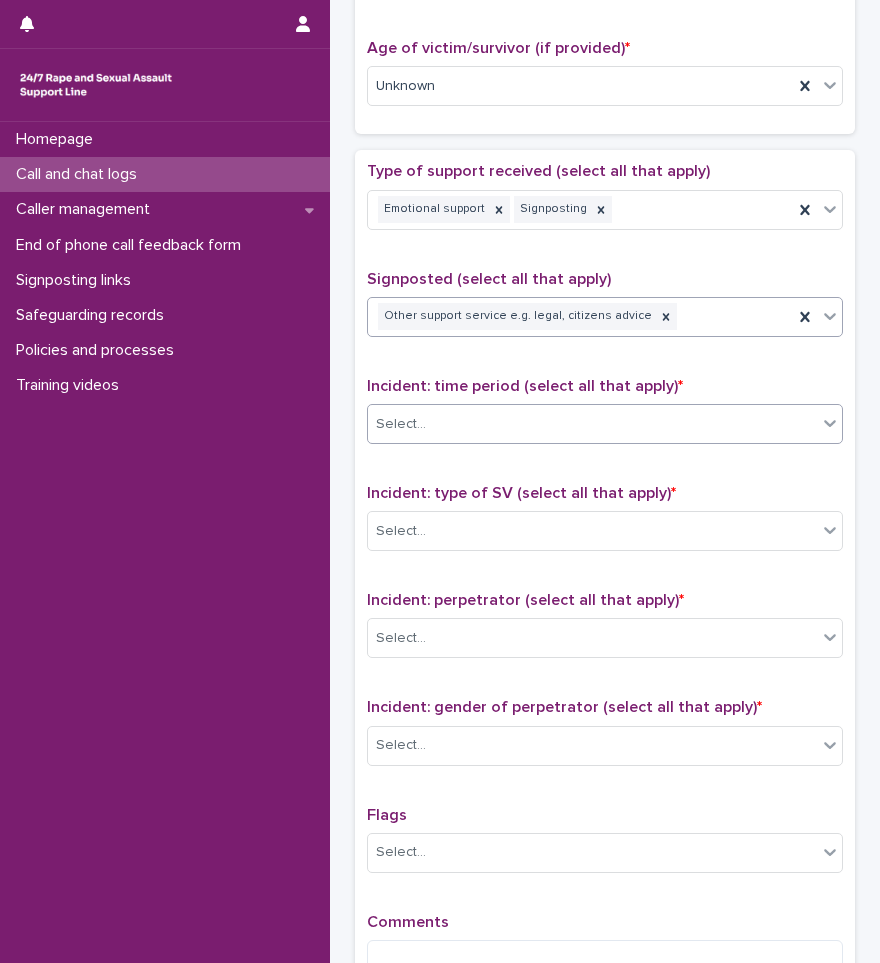 click on "Select..." at bounding box center [592, 424] 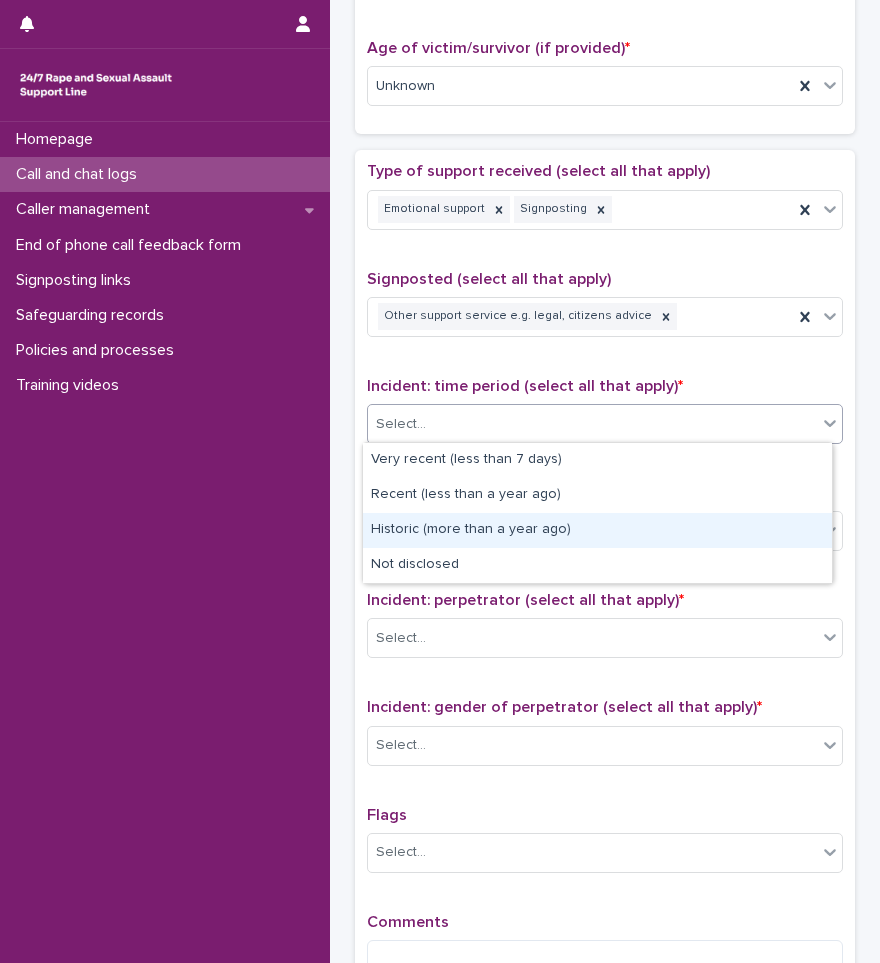 click on "Historic (more than a year ago)" at bounding box center (597, 530) 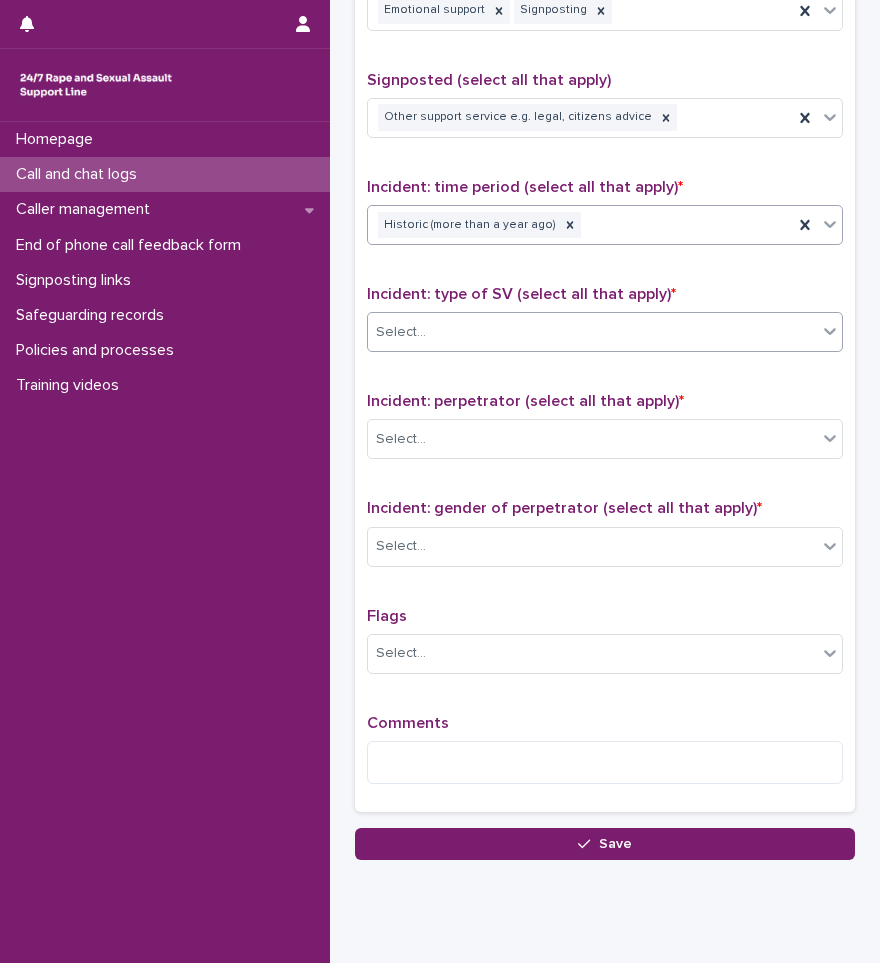 scroll, scrollTop: 1200, scrollLeft: 0, axis: vertical 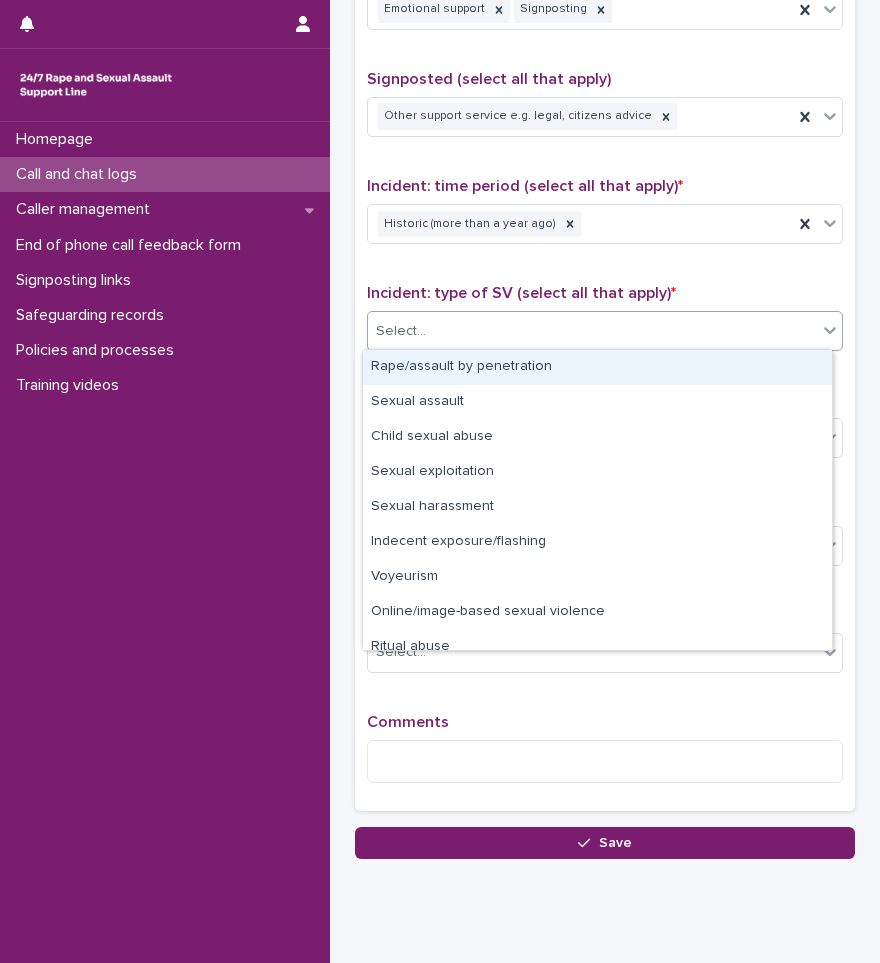click on "Select..." at bounding box center (592, 331) 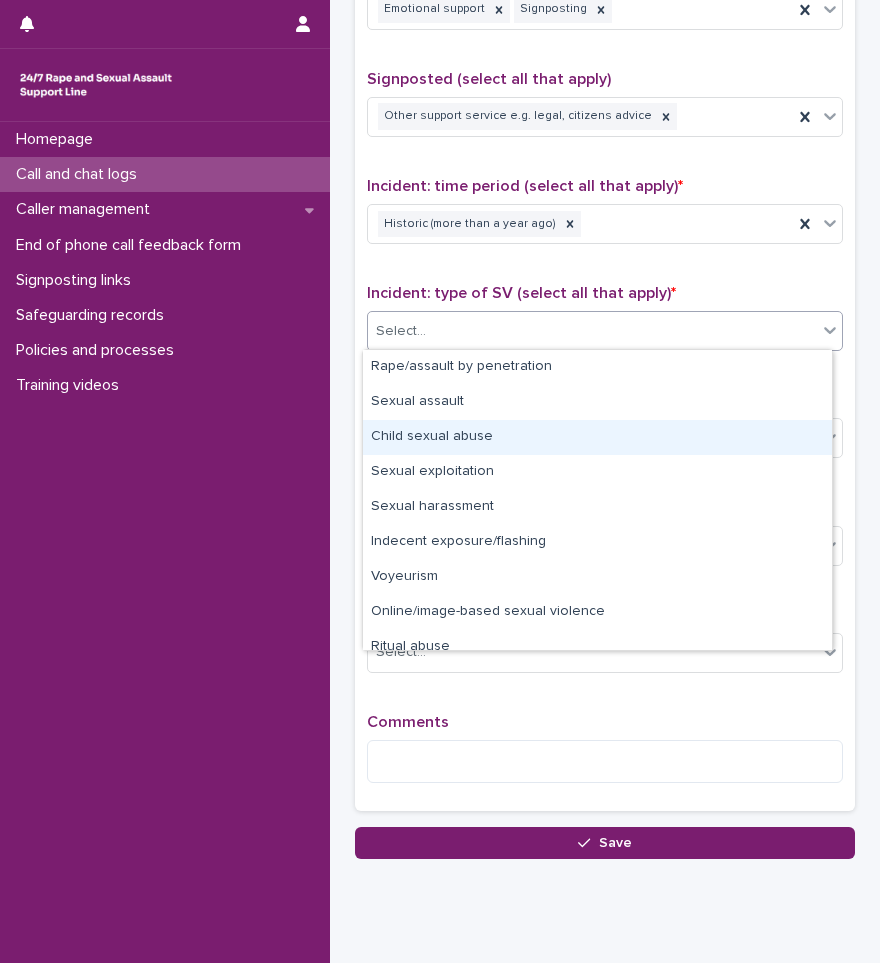 click on "Child sexual abuse" at bounding box center (597, 437) 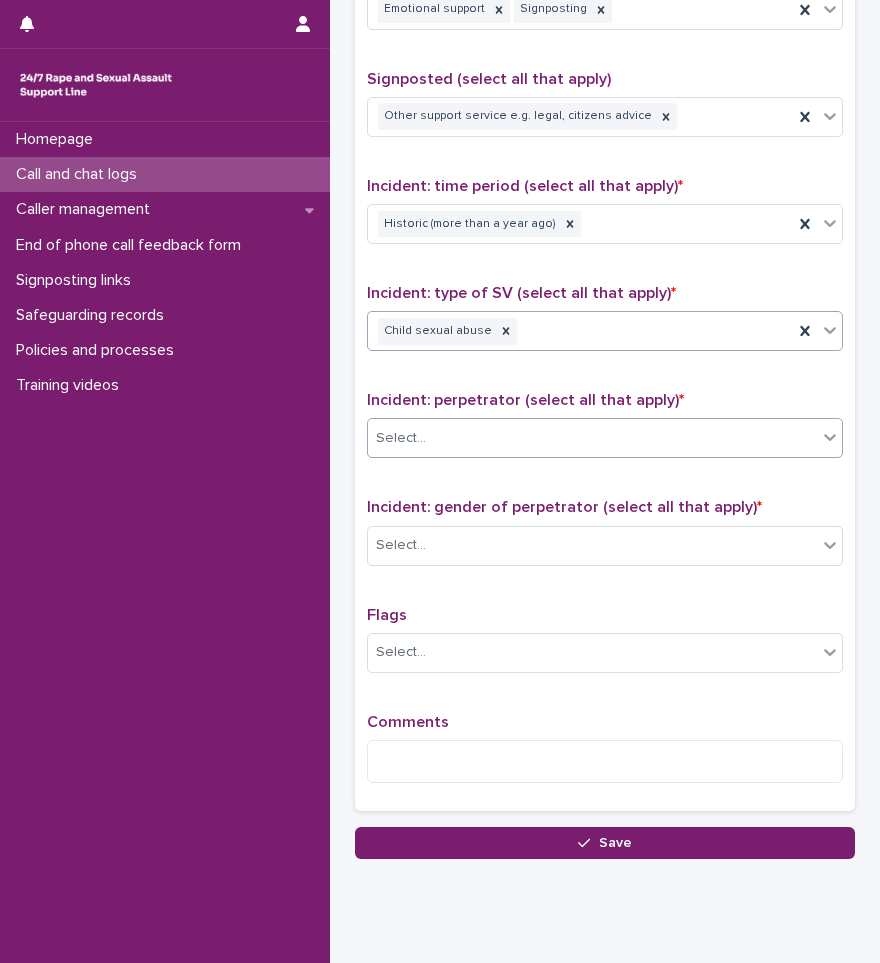 click on "Select..." at bounding box center (592, 438) 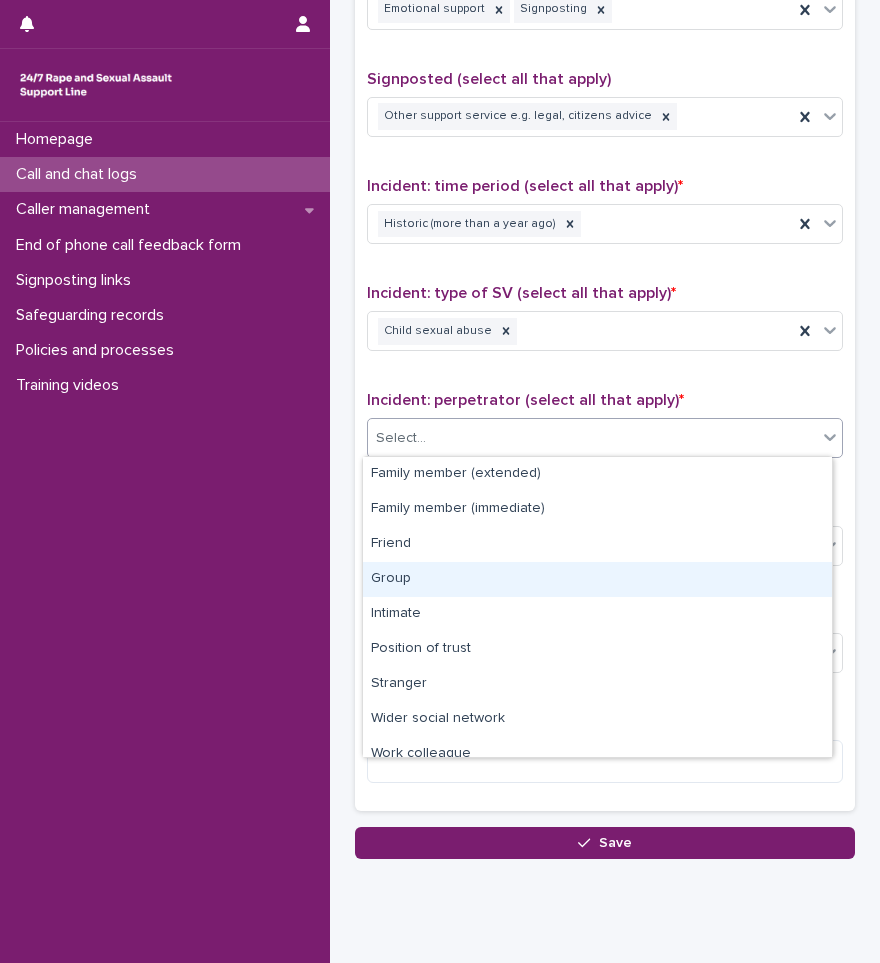 scroll, scrollTop: 85, scrollLeft: 0, axis: vertical 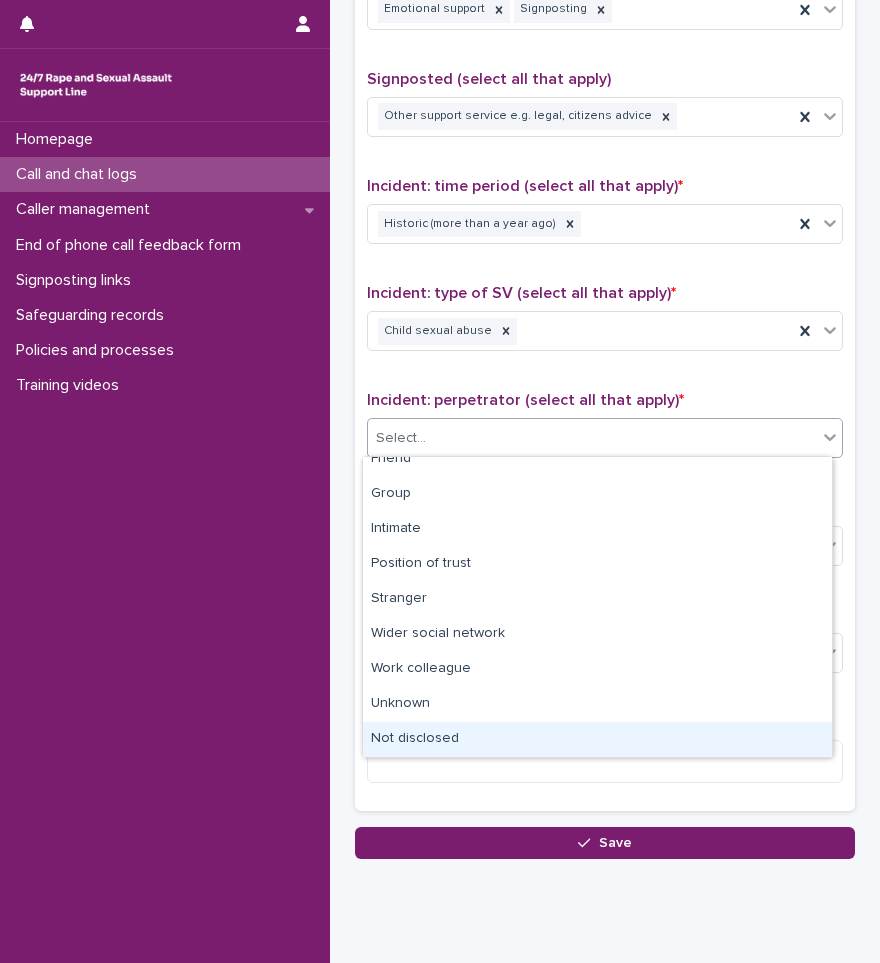 click on "Not disclosed" at bounding box center [597, 739] 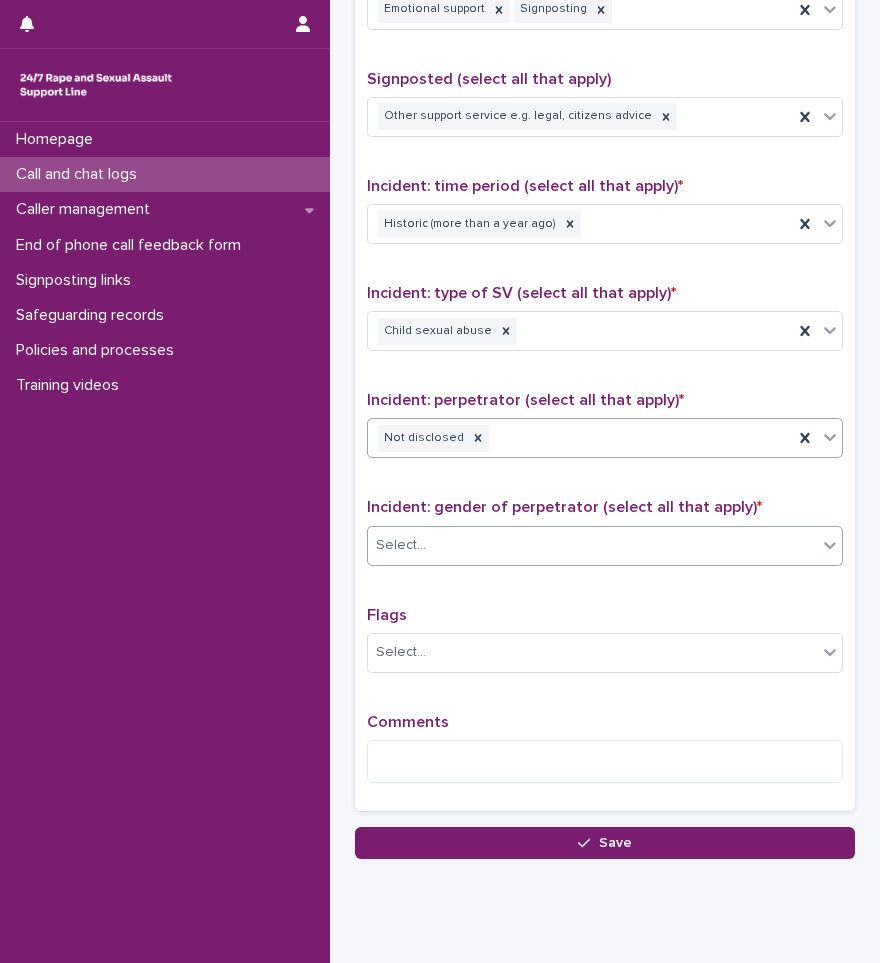 click on "Select..." at bounding box center [592, 545] 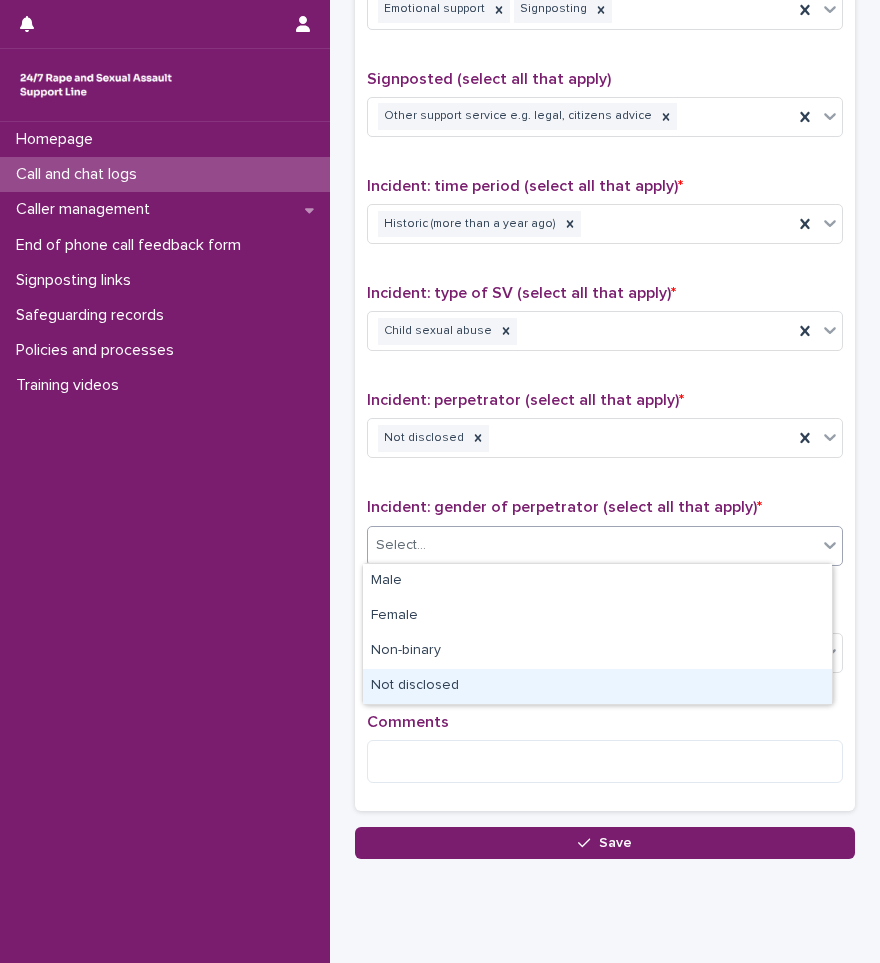 click on "Not disclosed" at bounding box center (597, 686) 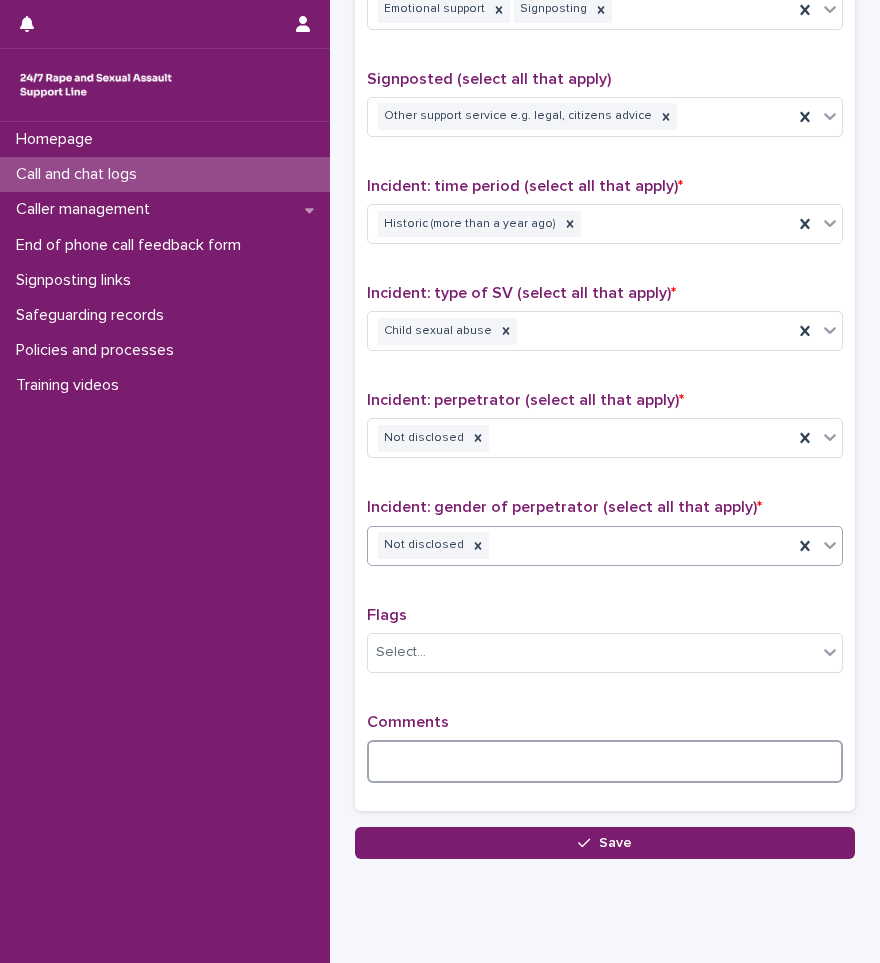 click at bounding box center (605, 761) 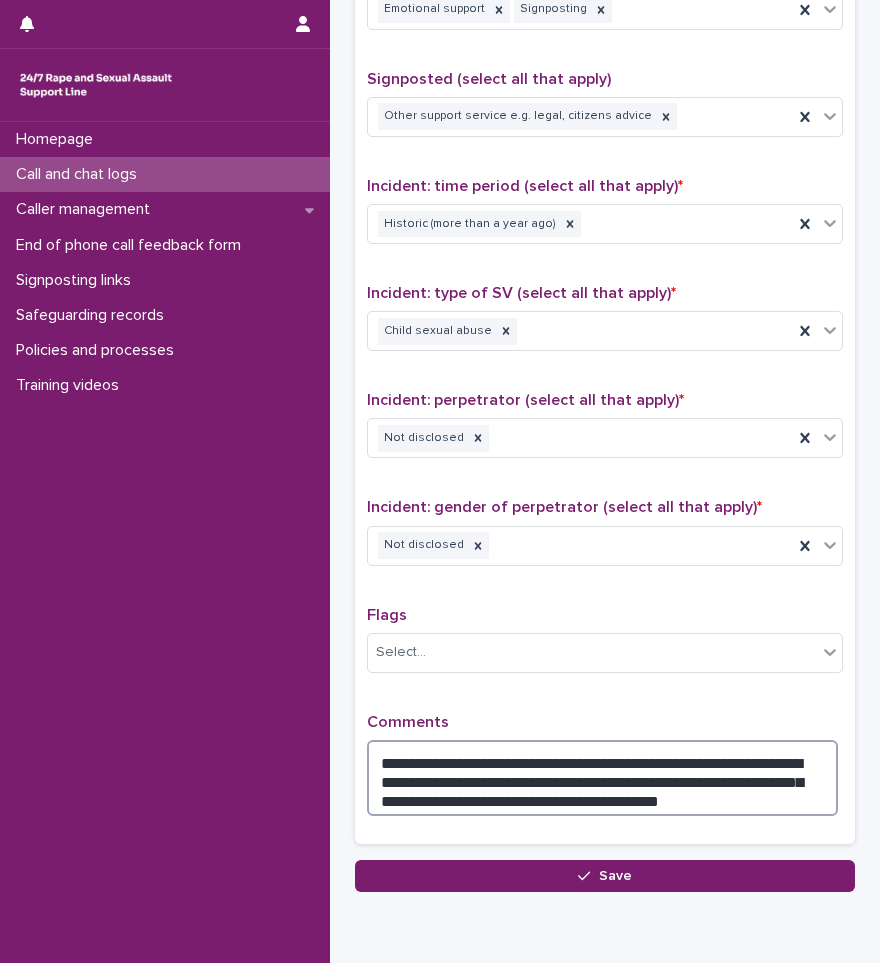 click on "**********" at bounding box center (602, 778) 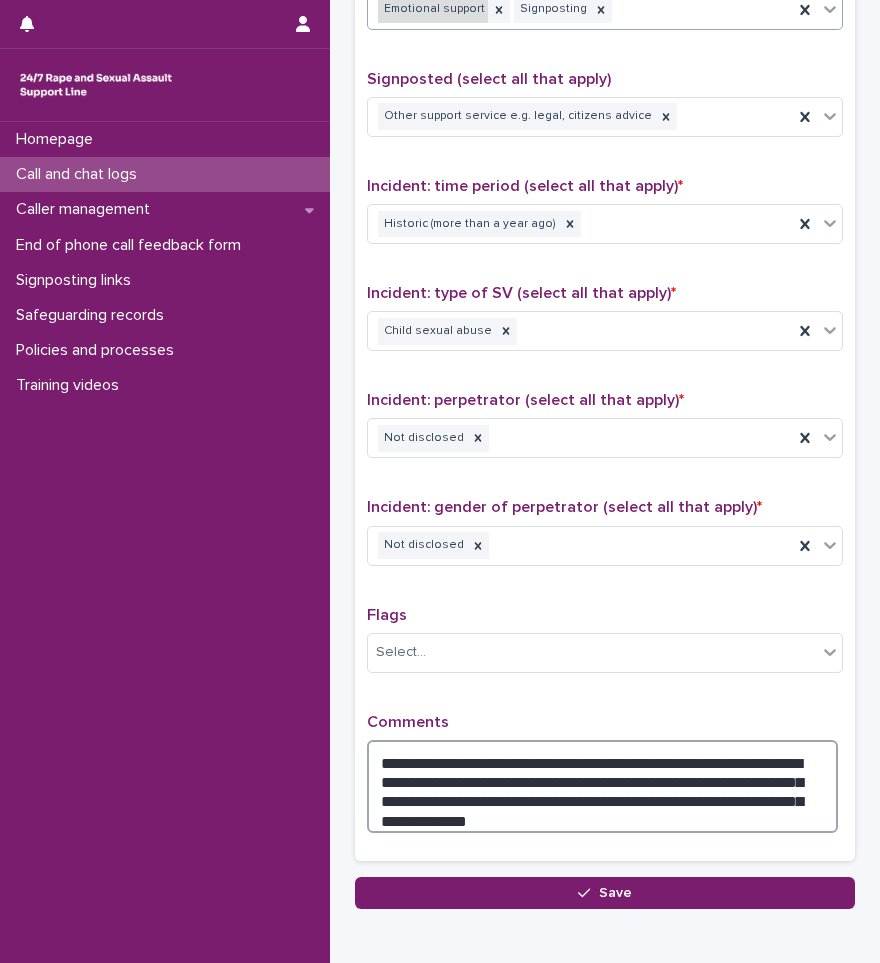 type on "**********" 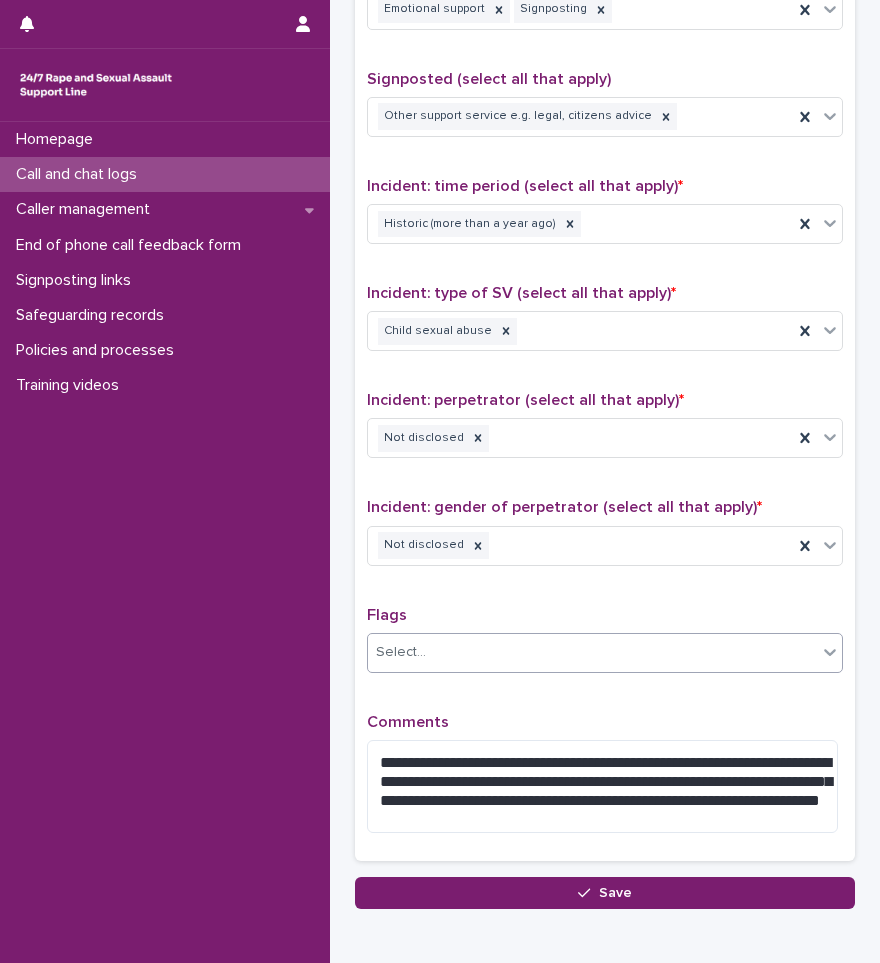 click on "Select..." at bounding box center [592, 652] 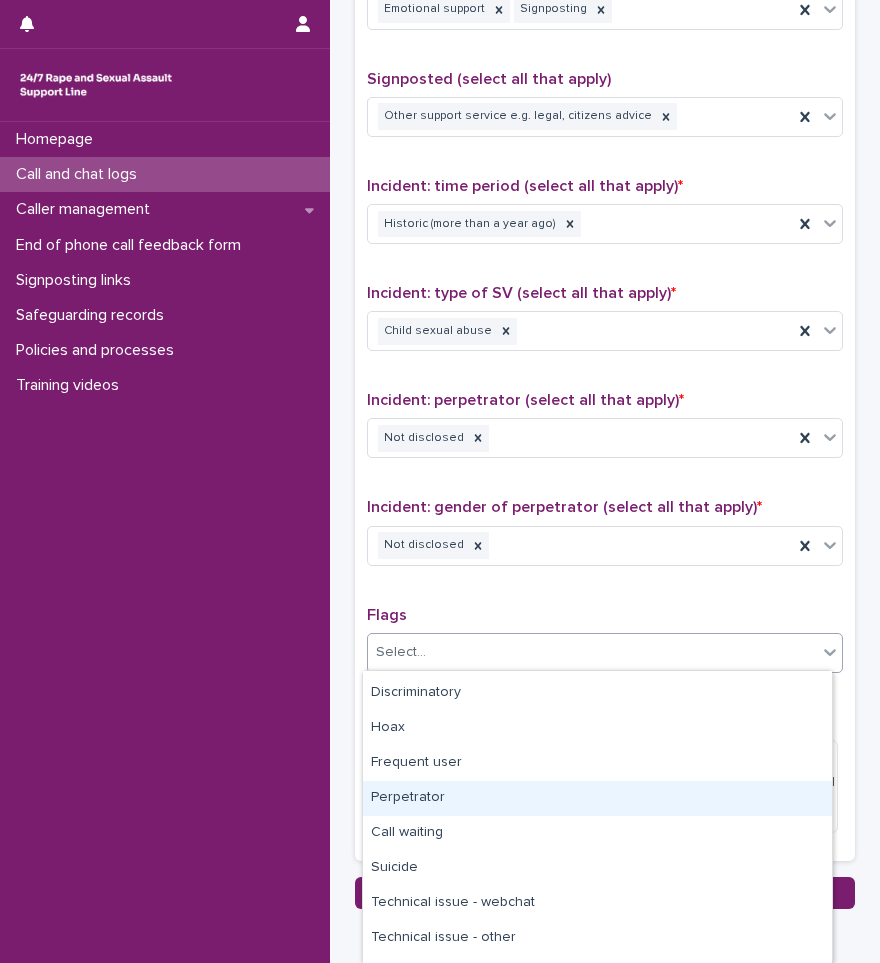 scroll, scrollTop: 127, scrollLeft: 0, axis: vertical 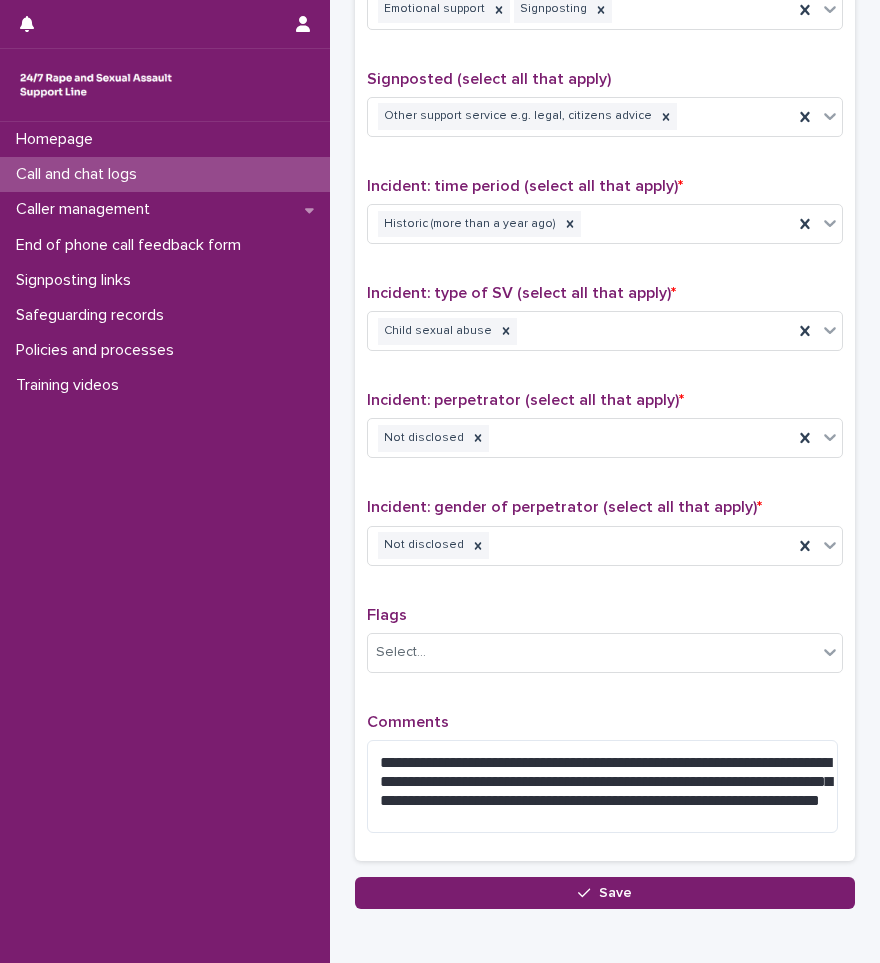 click on "**********" at bounding box center (605, 405) 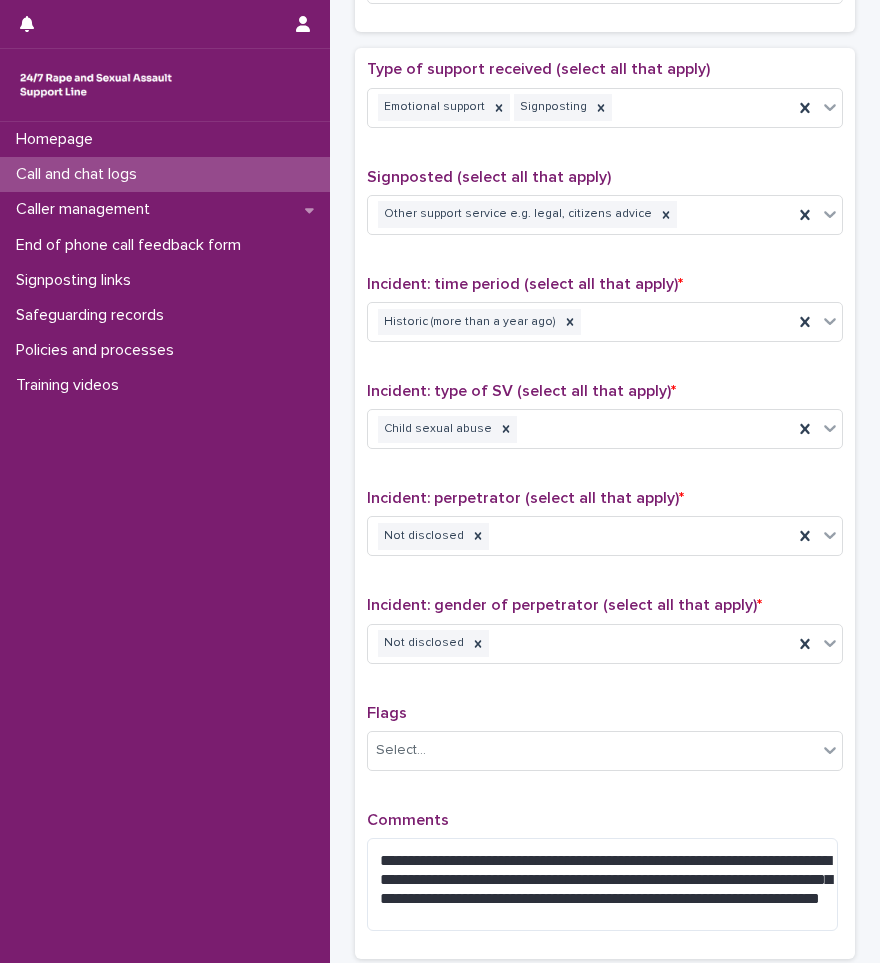 scroll, scrollTop: 1200, scrollLeft: 0, axis: vertical 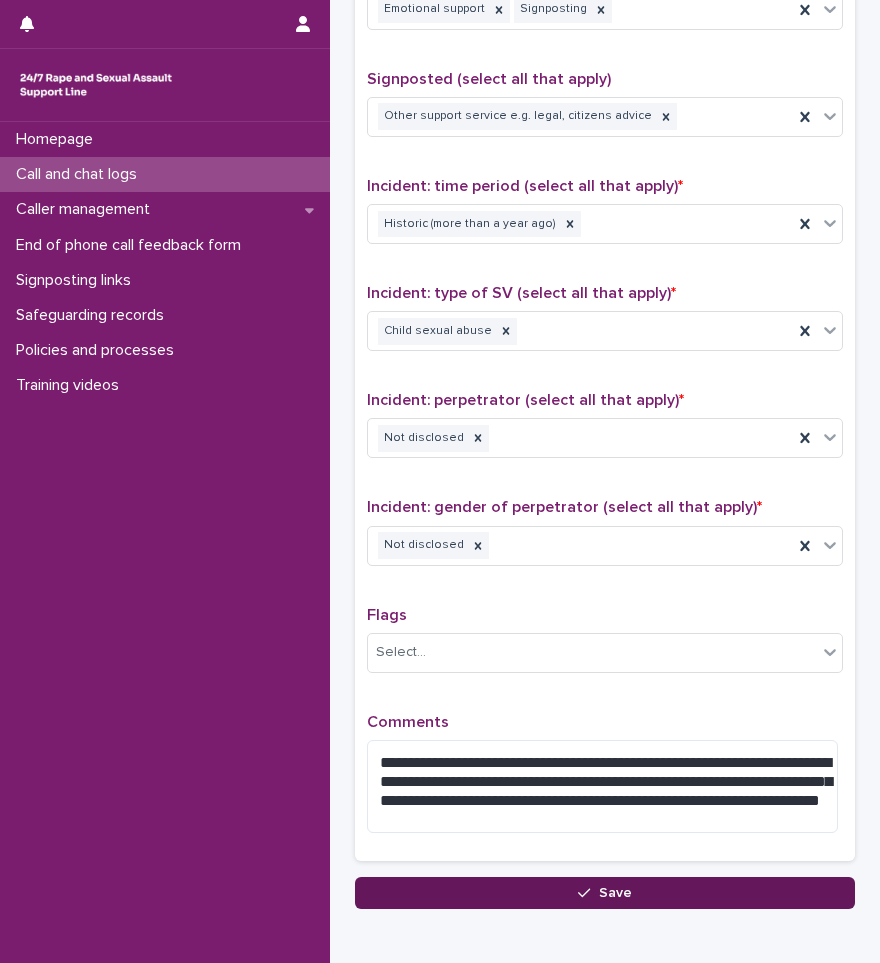 click on "Save" at bounding box center (615, 893) 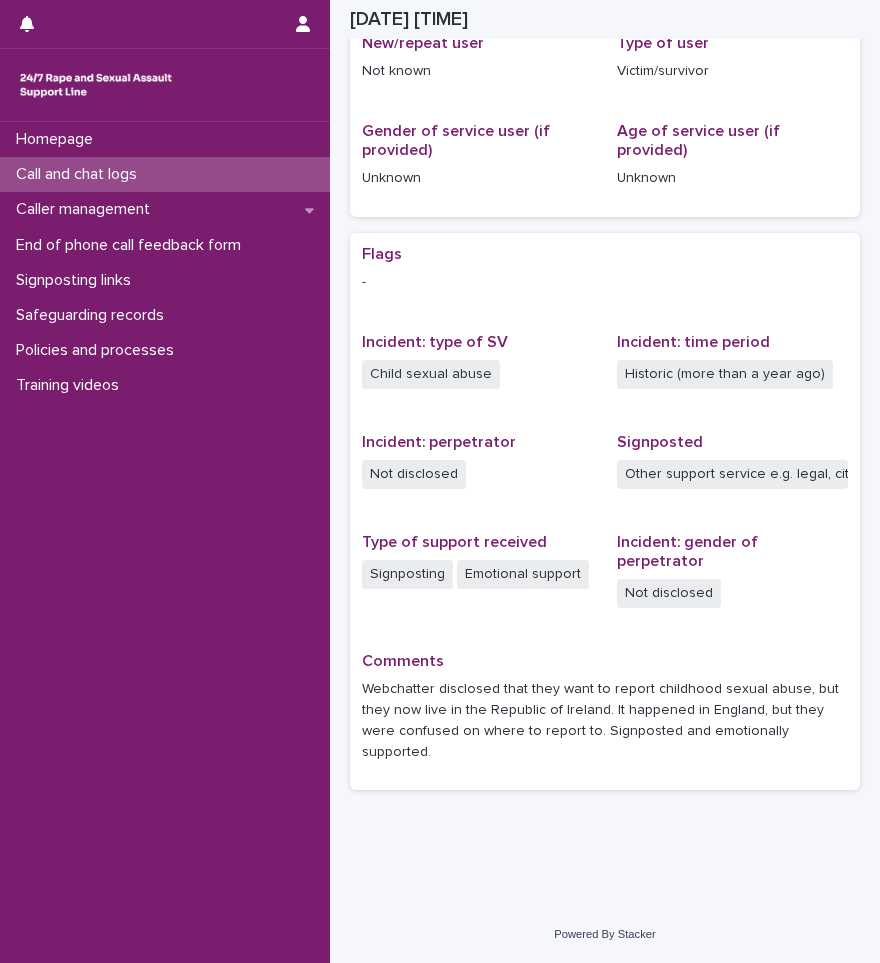 scroll, scrollTop: 392, scrollLeft: 0, axis: vertical 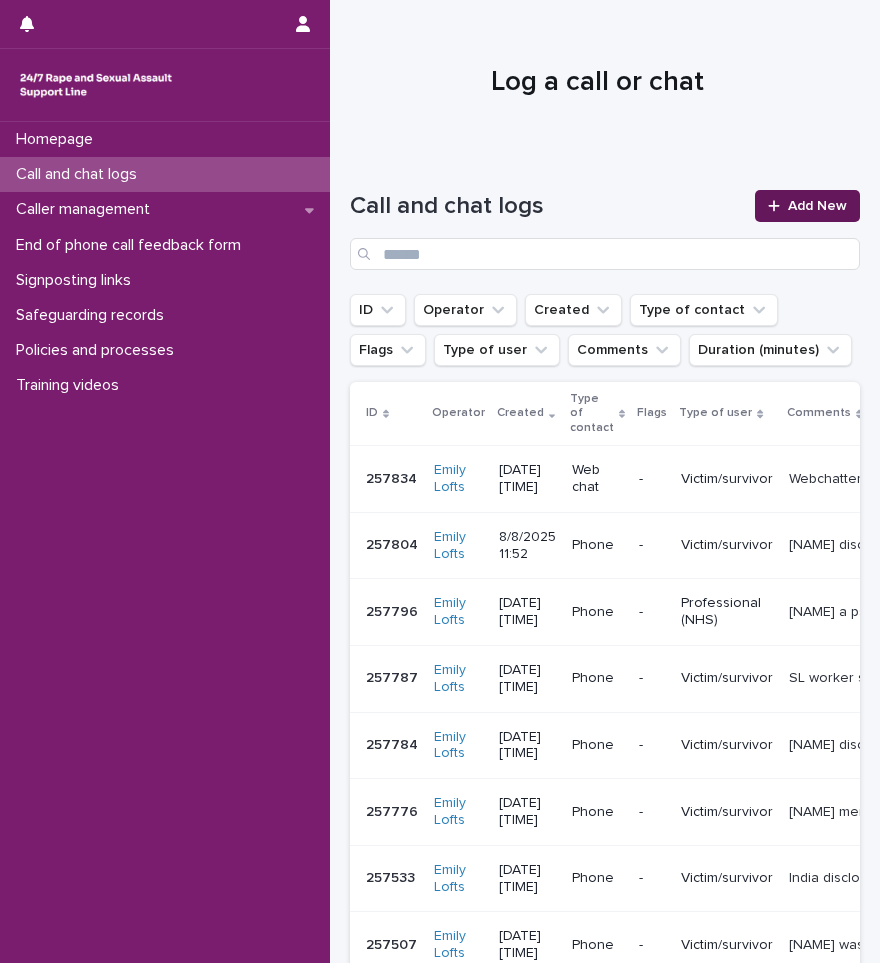click on "Add New" at bounding box center [807, 206] 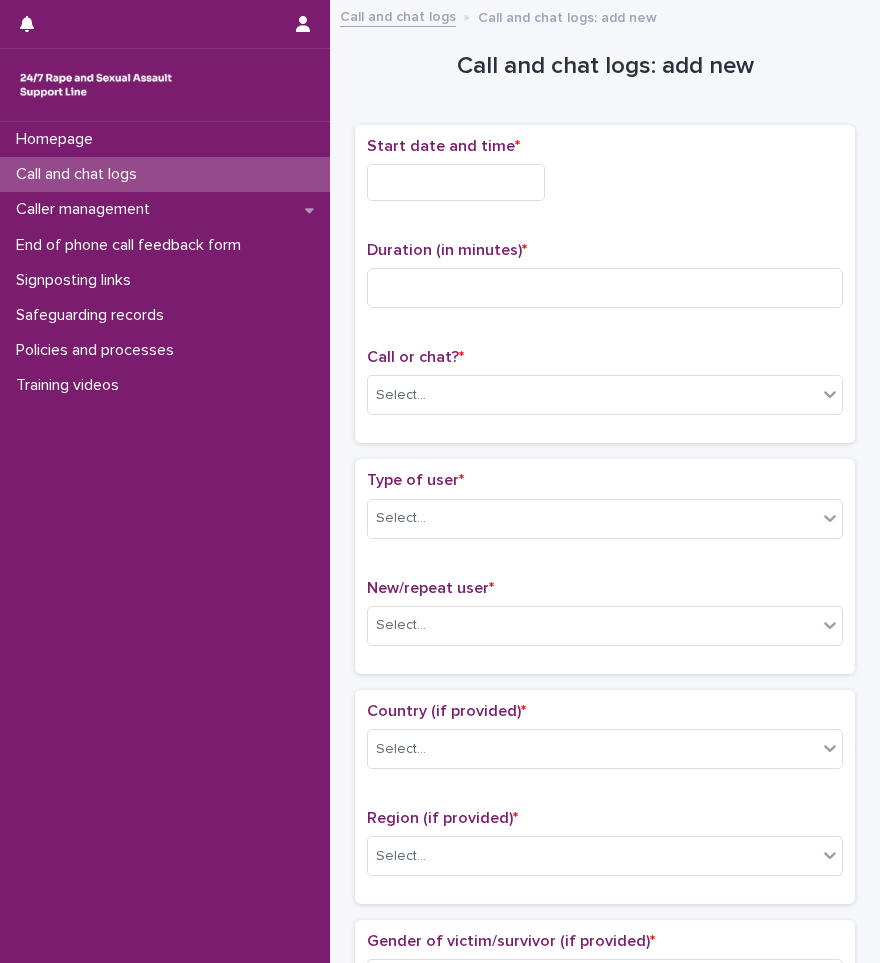 click at bounding box center [456, 182] 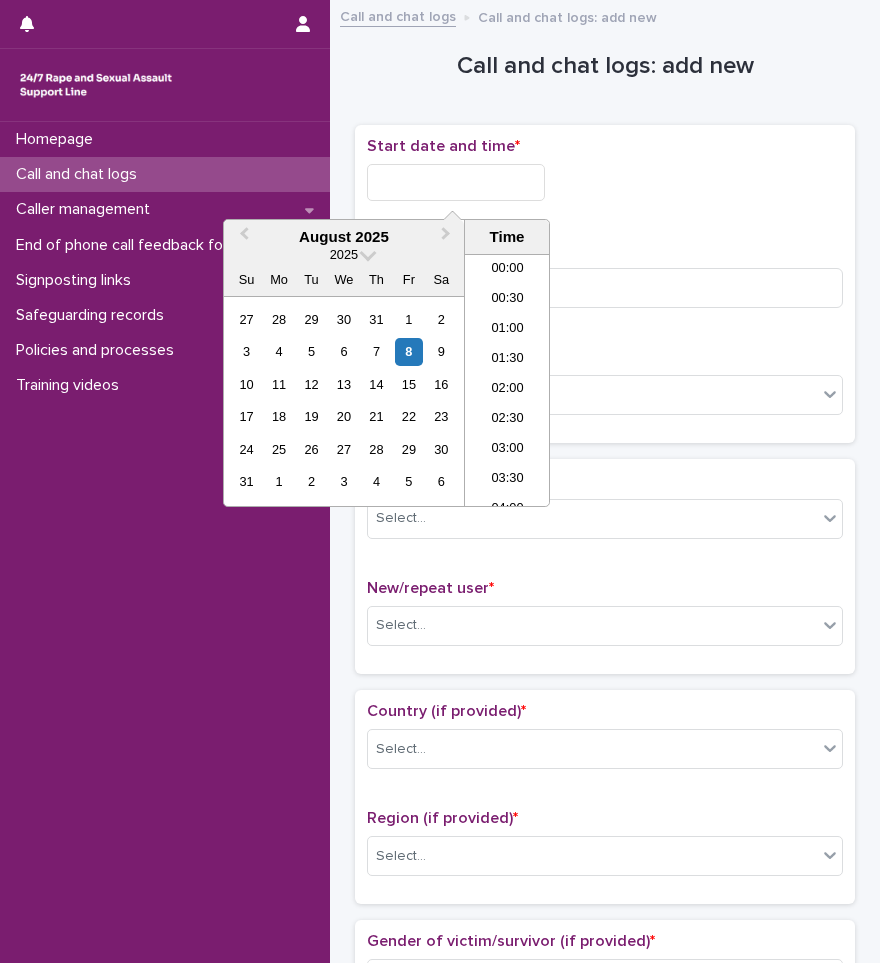 scroll, scrollTop: 820, scrollLeft: 0, axis: vertical 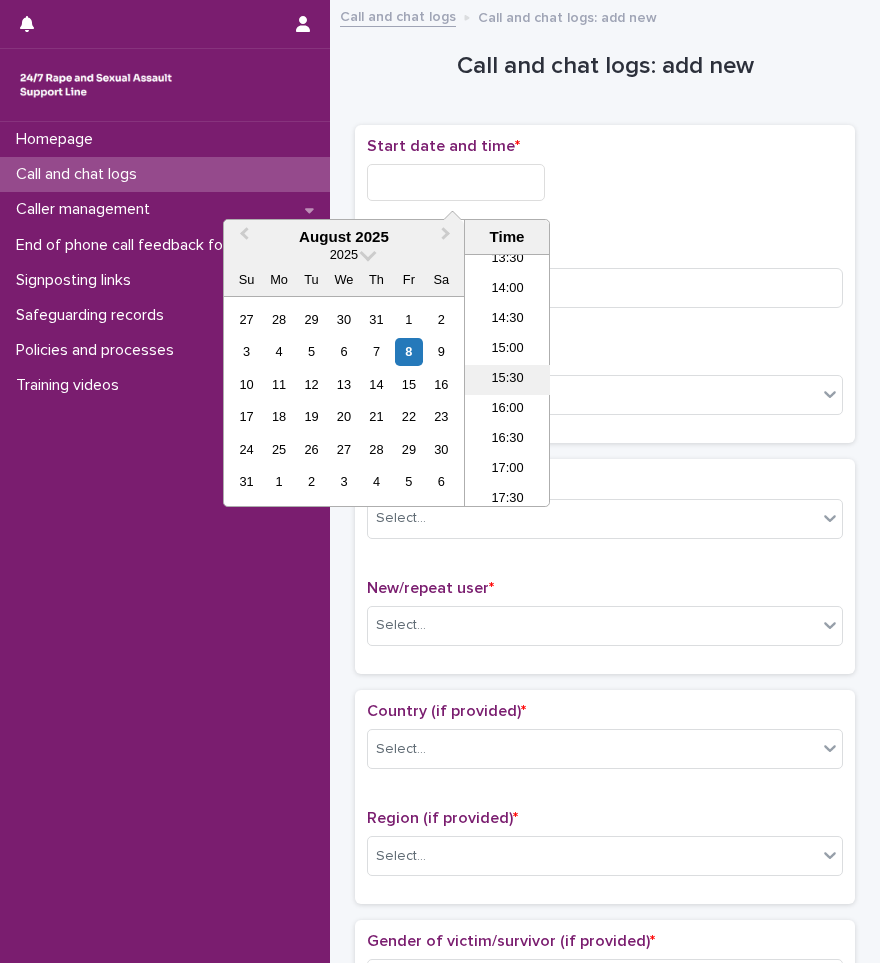 click on "15:30" at bounding box center [507, 380] 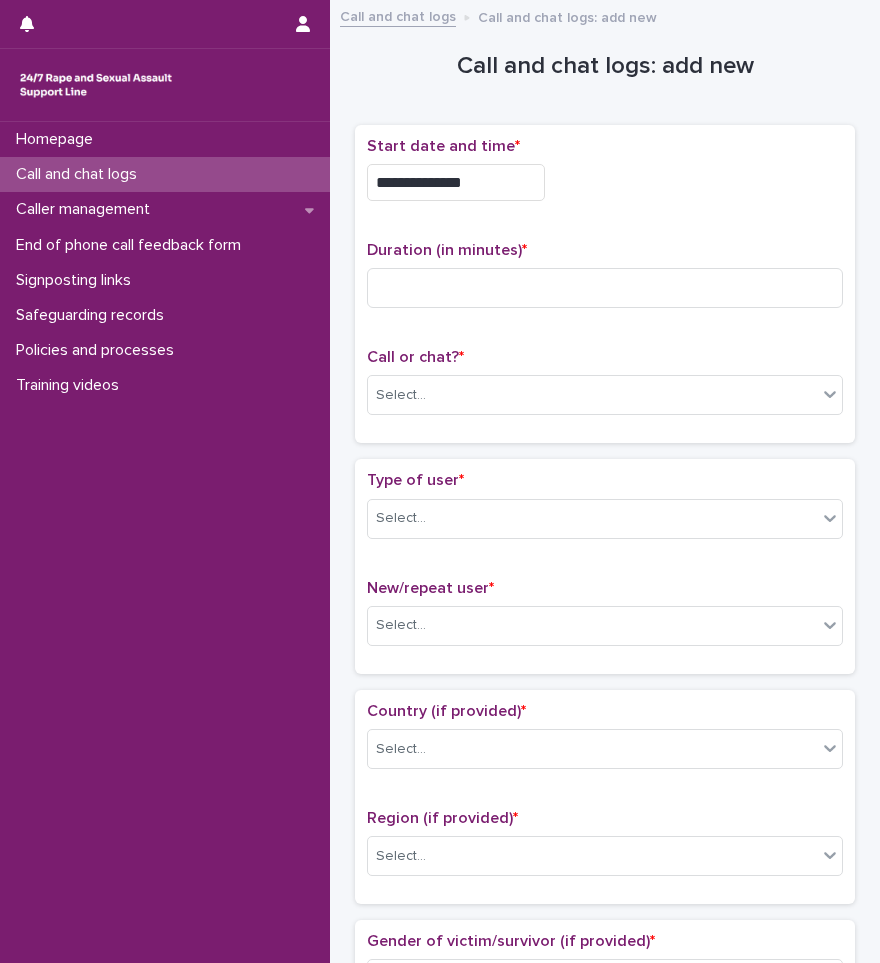 click on "**********" at bounding box center (456, 182) 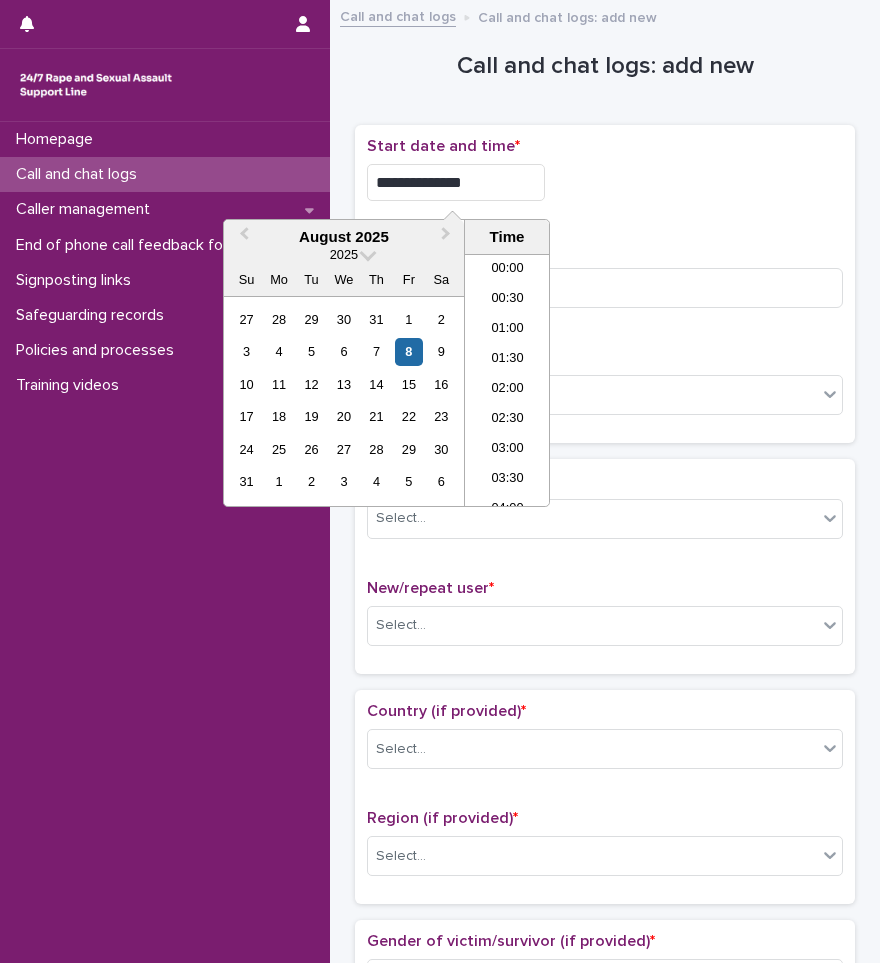 scroll, scrollTop: 820, scrollLeft: 0, axis: vertical 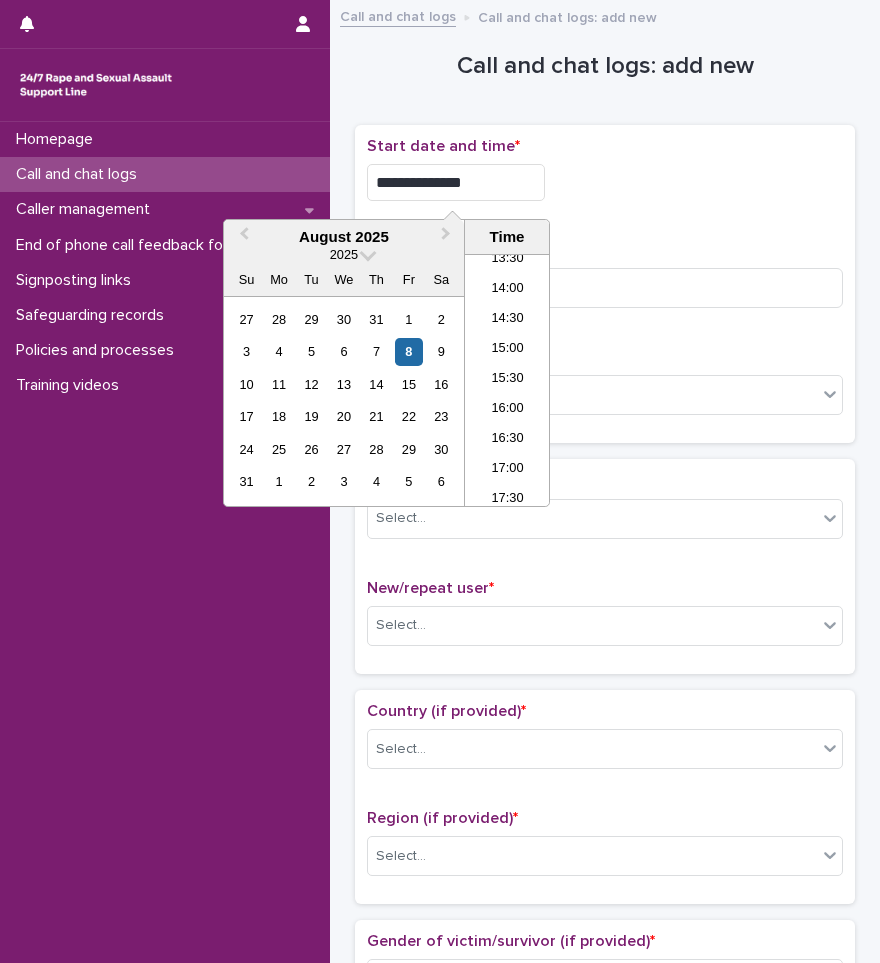 click on "**********" at bounding box center (456, 182) 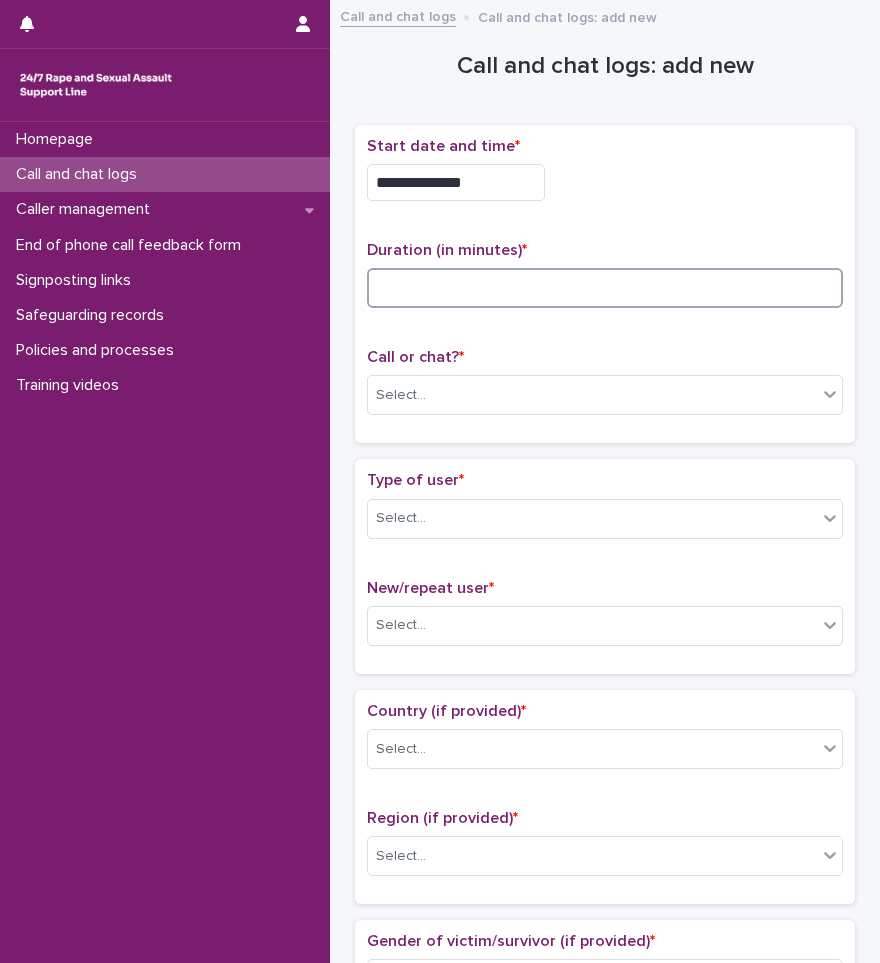 click at bounding box center [605, 288] 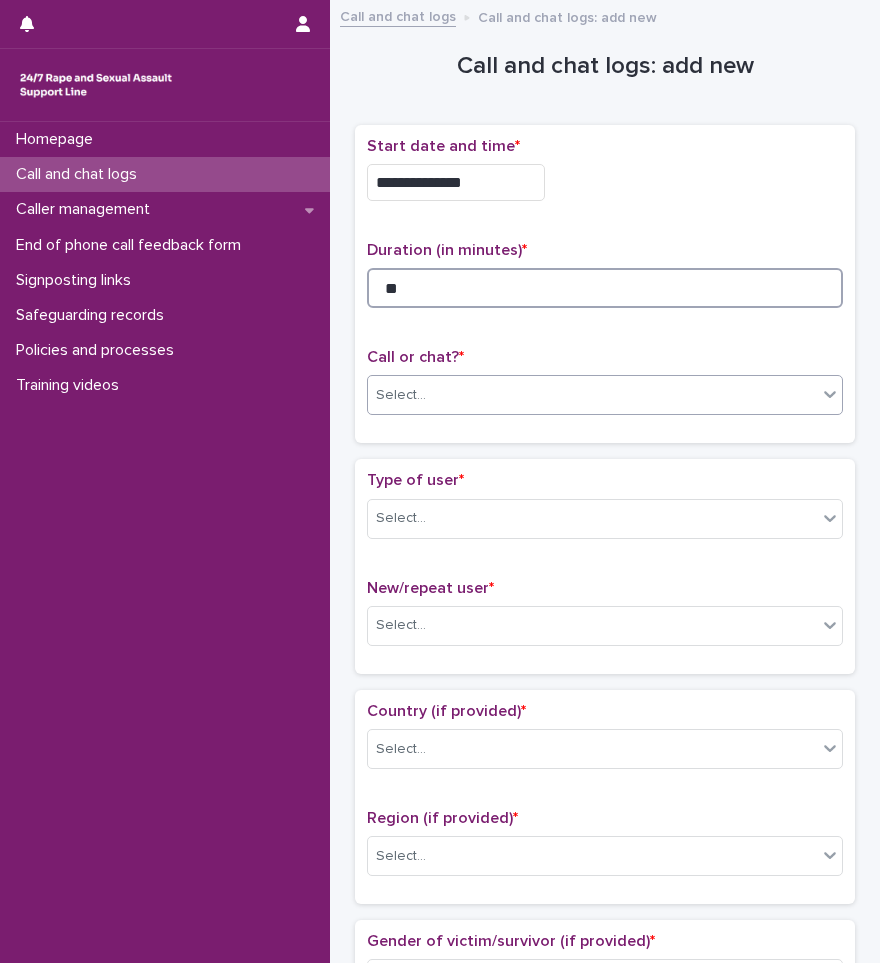 type on "**" 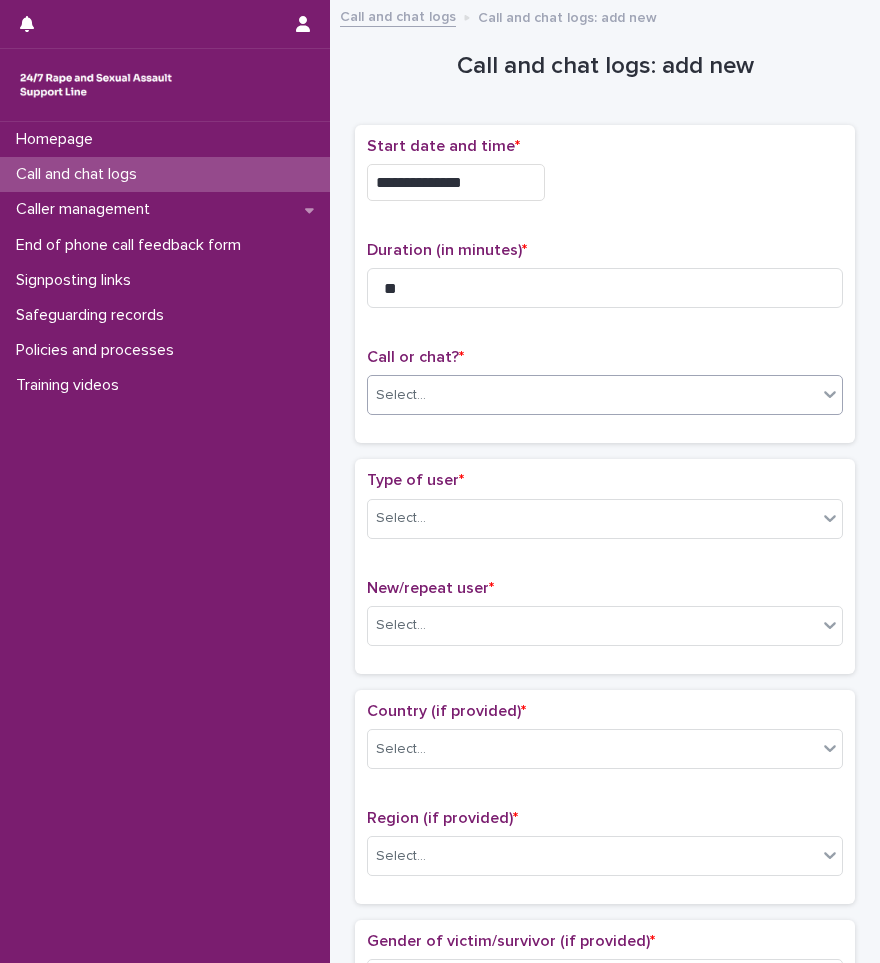 click on "Select..." at bounding box center [592, 395] 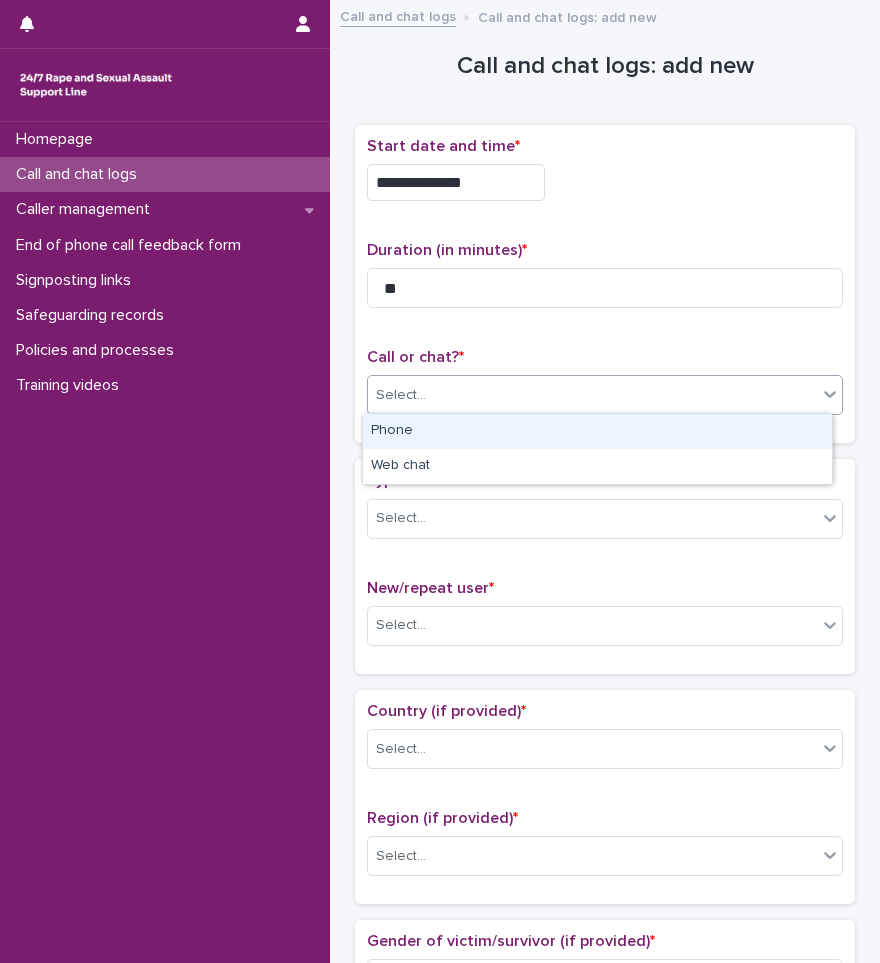 click on "Phone" at bounding box center [597, 431] 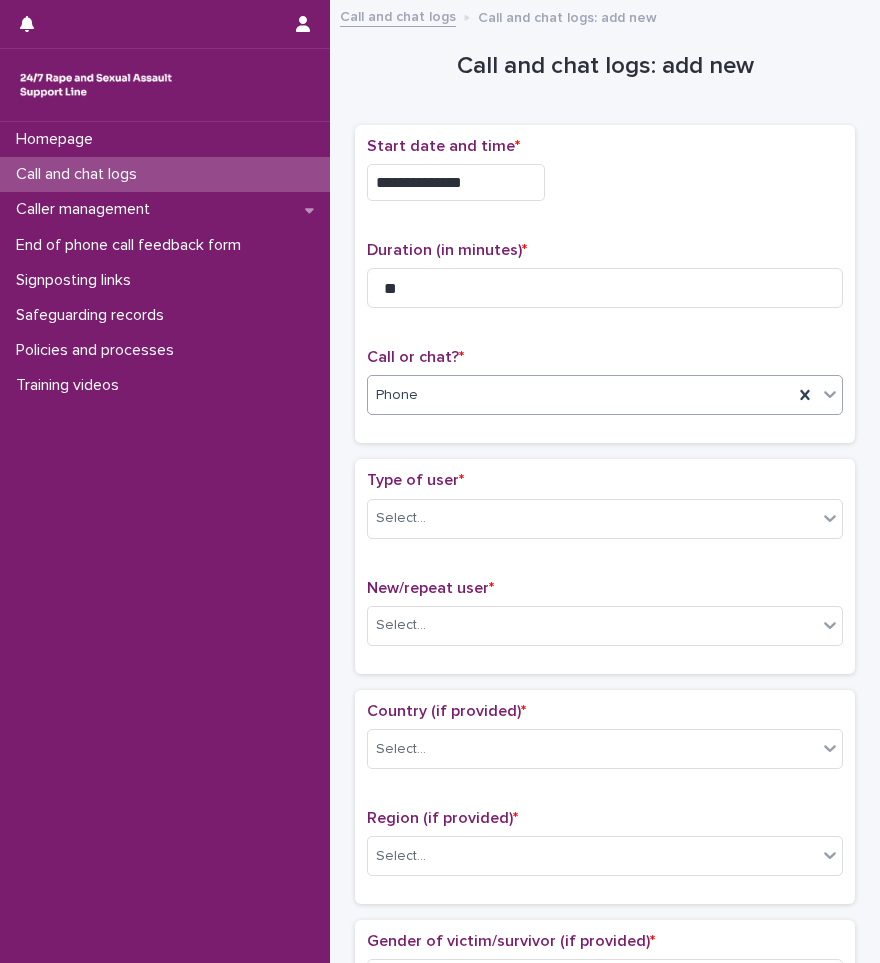 scroll, scrollTop: 300, scrollLeft: 0, axis: vertical 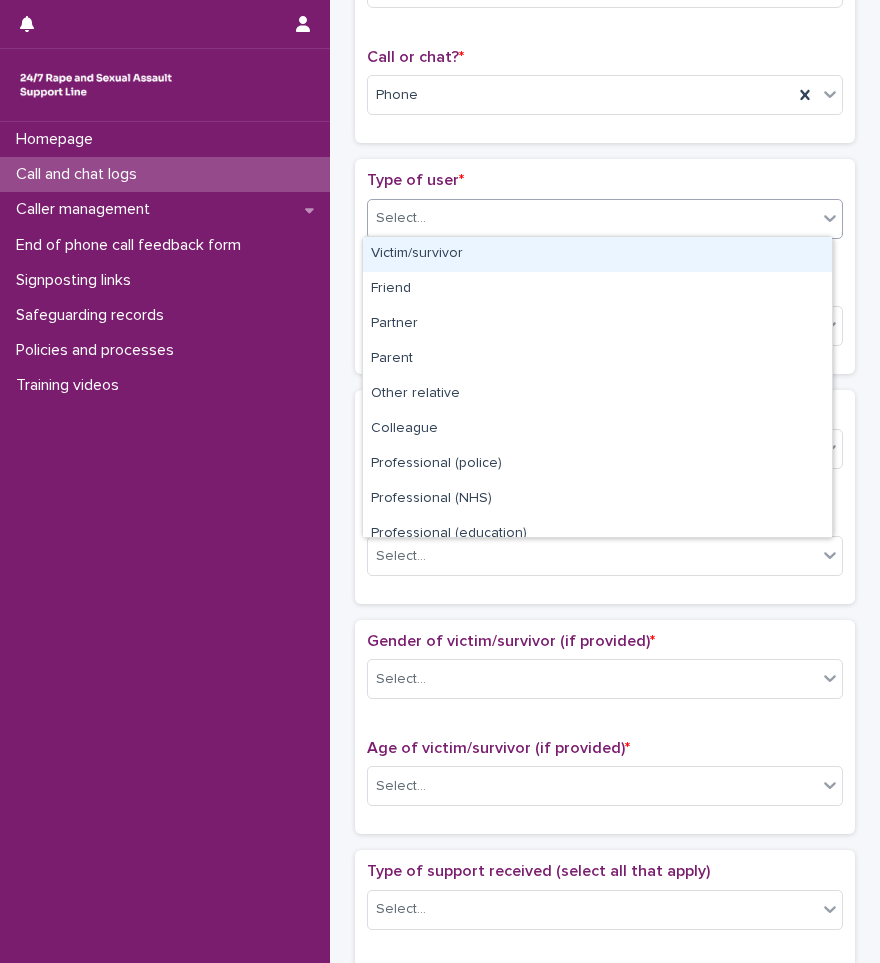 click on "Select..." at bounding box center [592, 218] 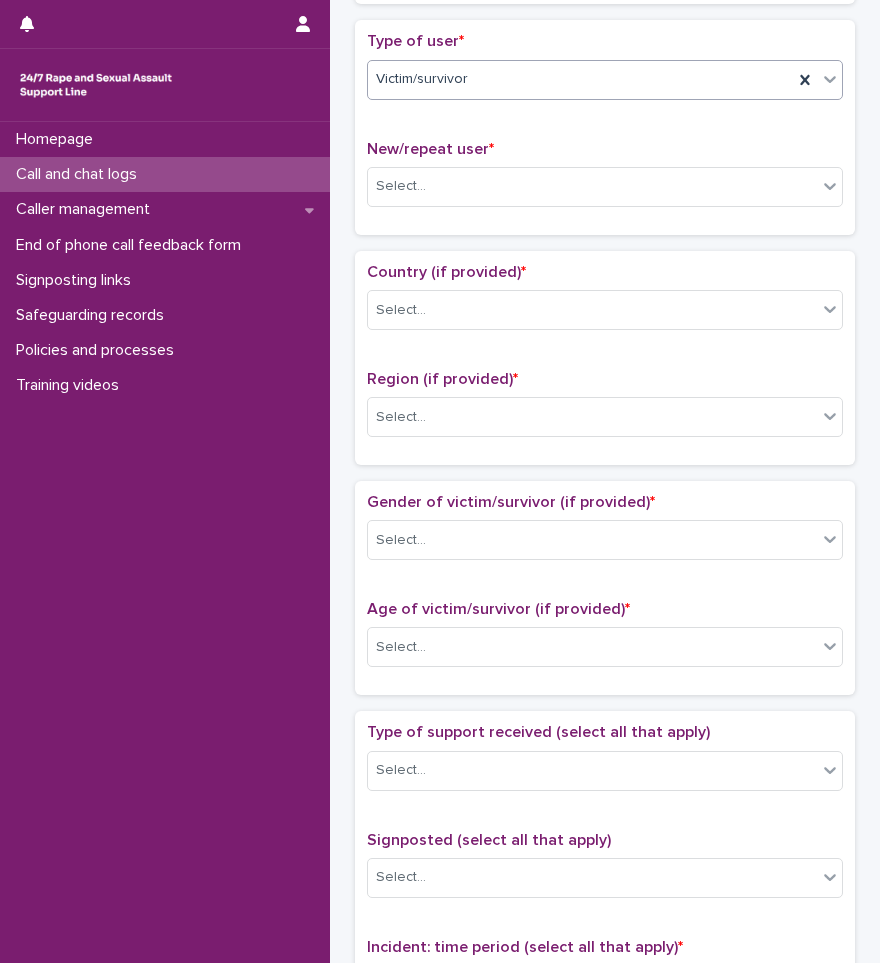 scroll, scrollTop: 500, scrollLeft: 0, axis: vertical 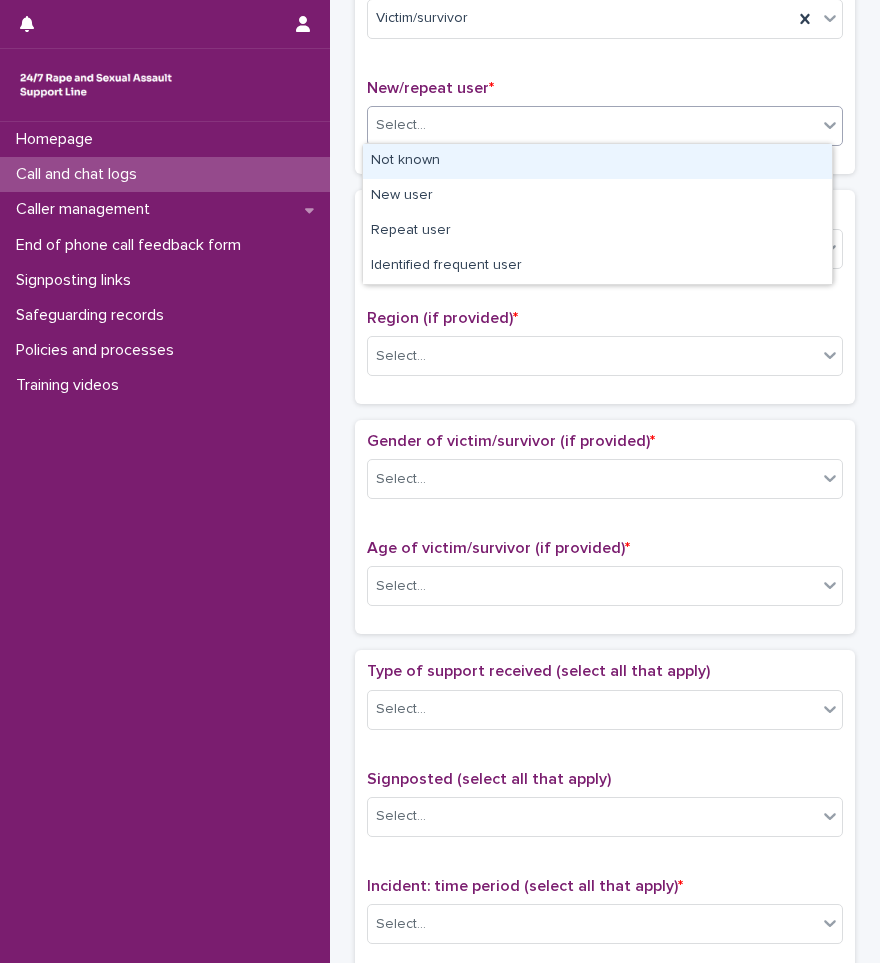click on "Select..." at bounding box center (592, 125) 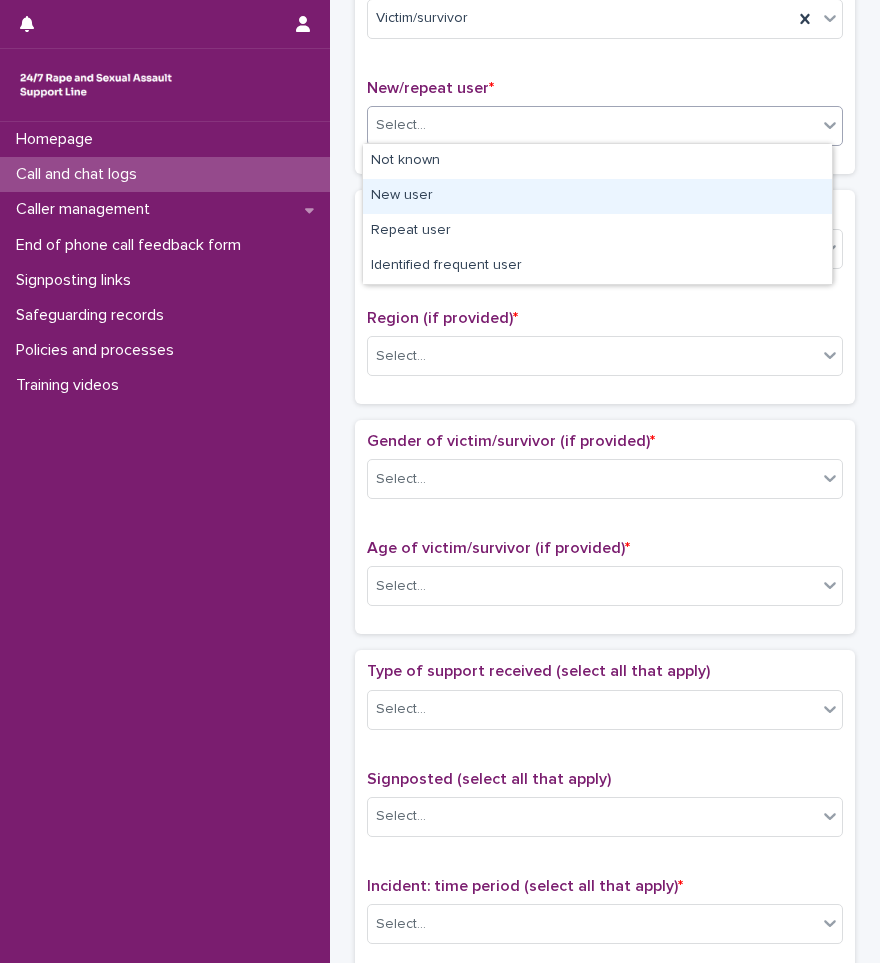 click on "New user" at bounding box center [597, 196] 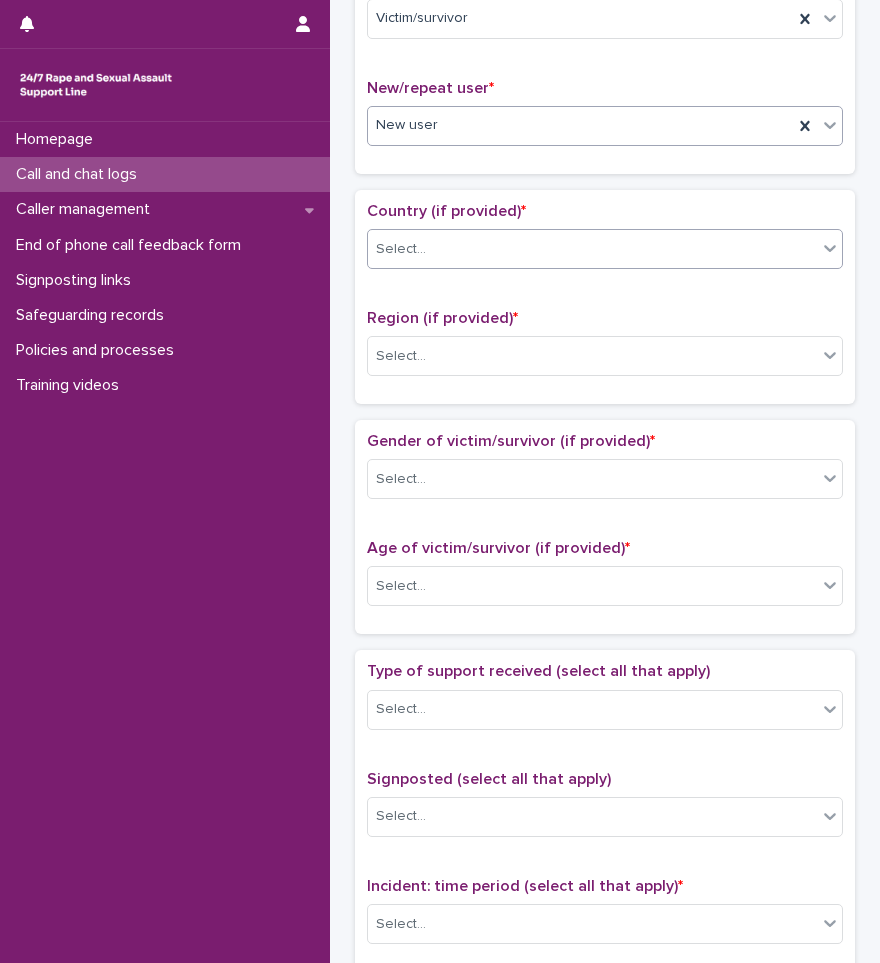 click on "Select..." at bounding box center (592, 249) 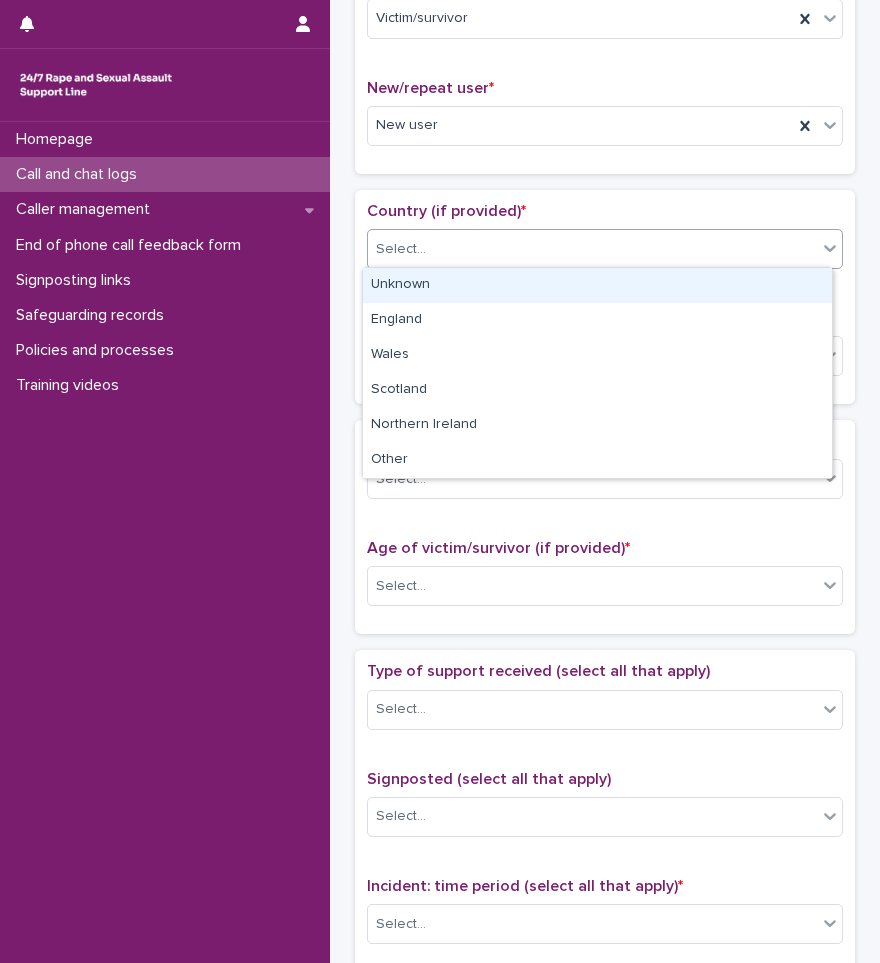 click on "Unknown" at bounding box center (597, 285) 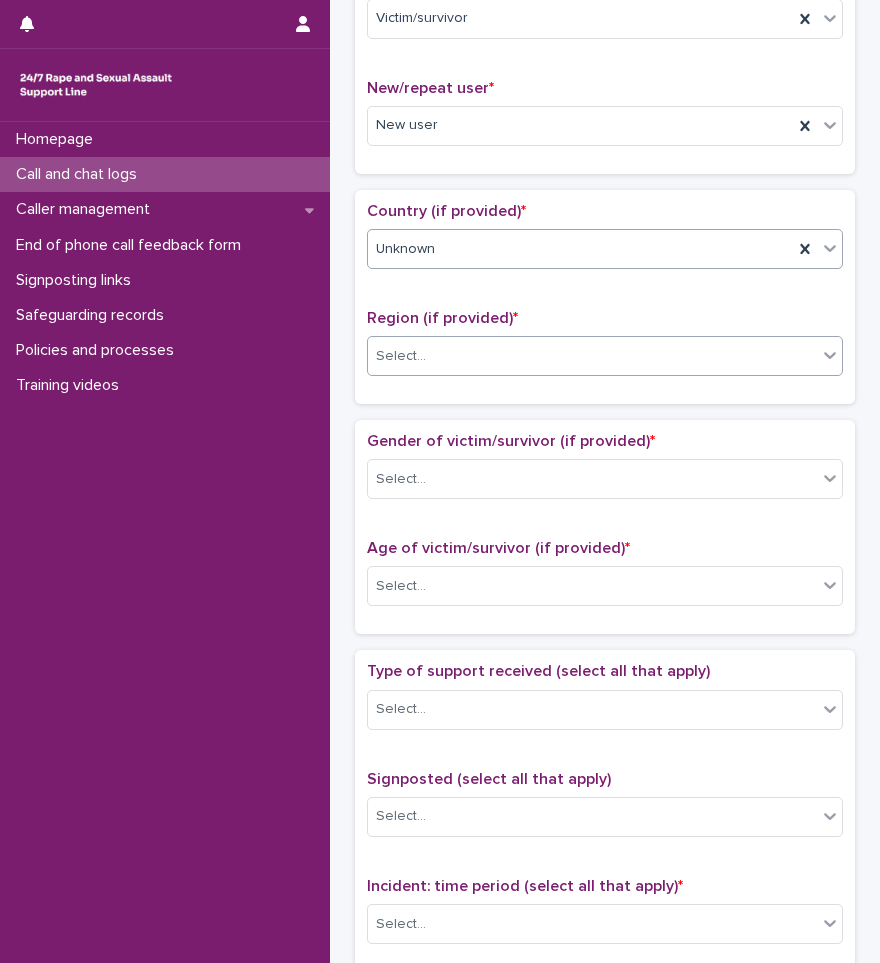 click on "Select..." at bounding box center (592, 356) 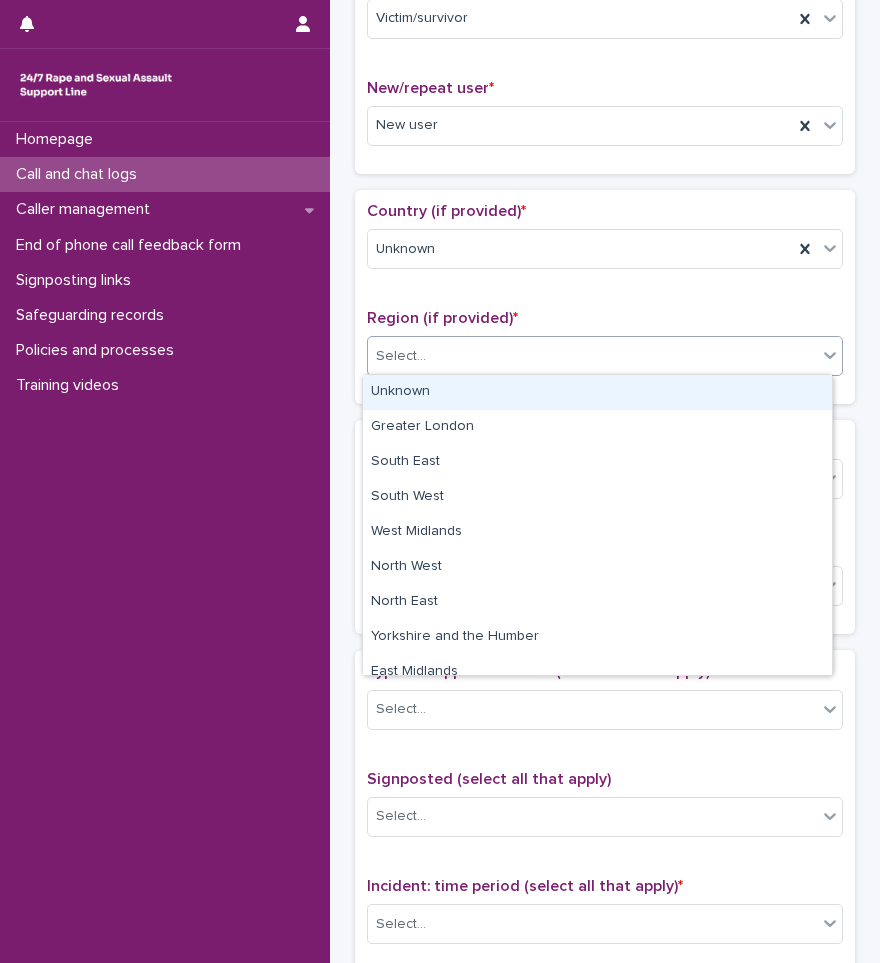 click on "Unknown" at bounding box center [597, 392] 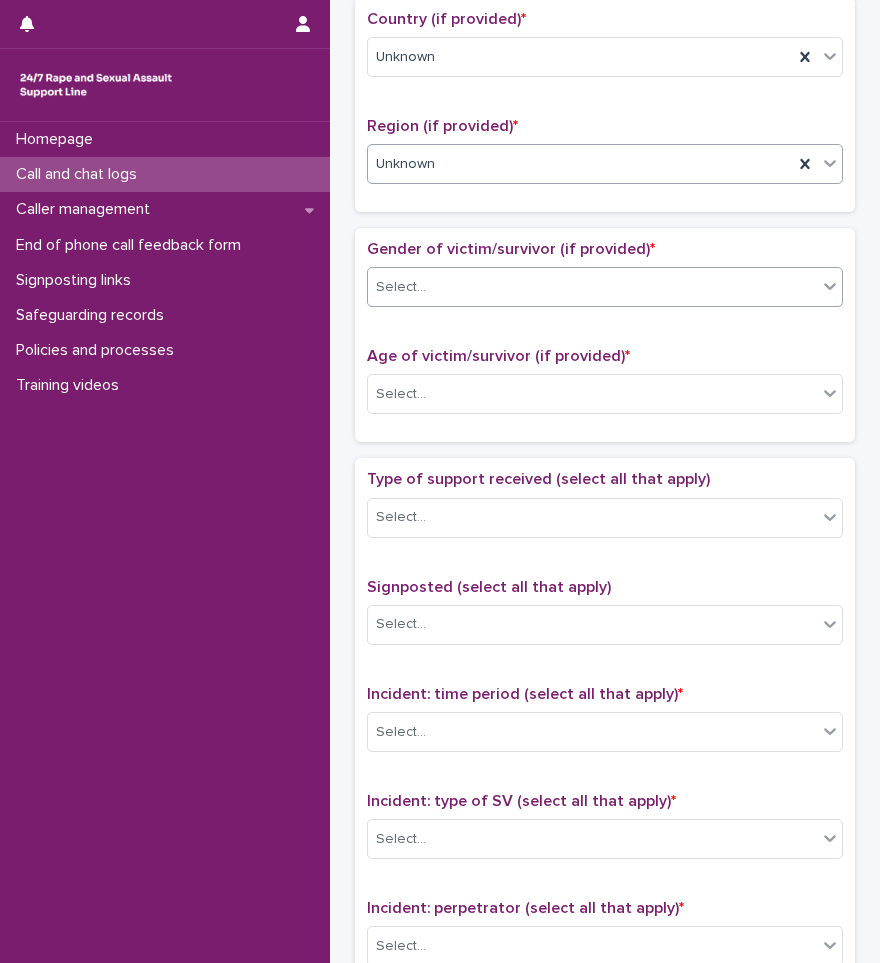 scroll, scrollTop: 700, scrollLeft: 0, axis: vertical 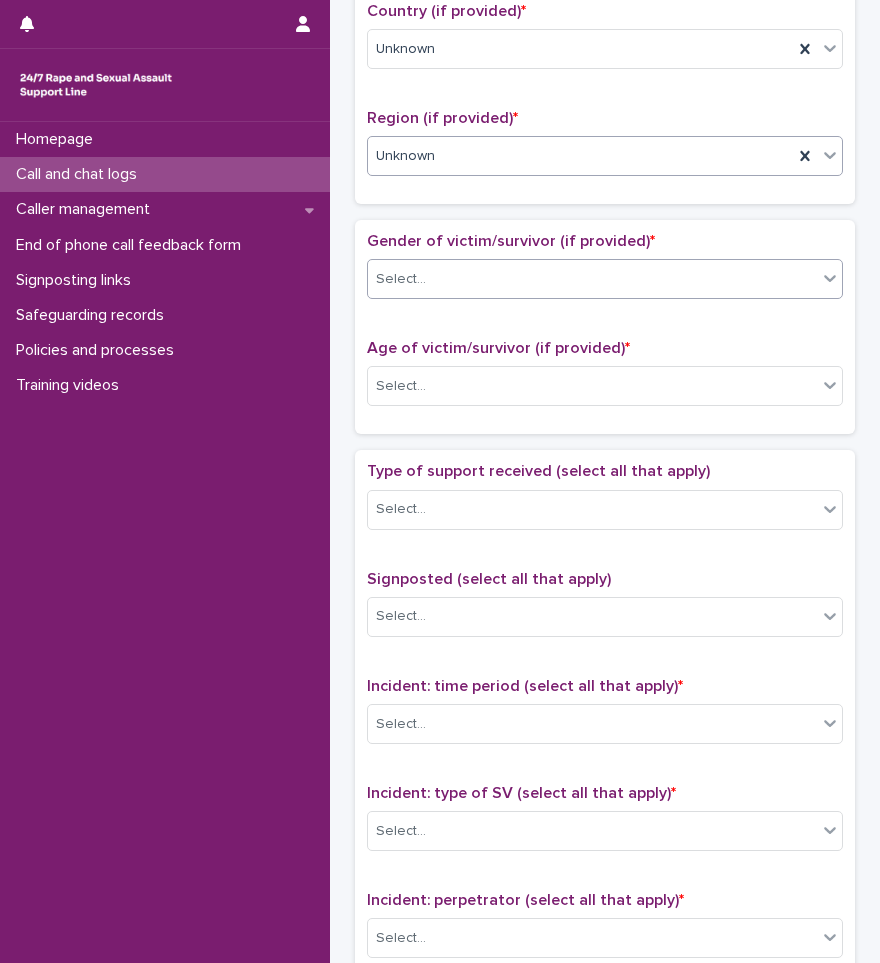 click on "Select..." at bounding box center (592, 279) 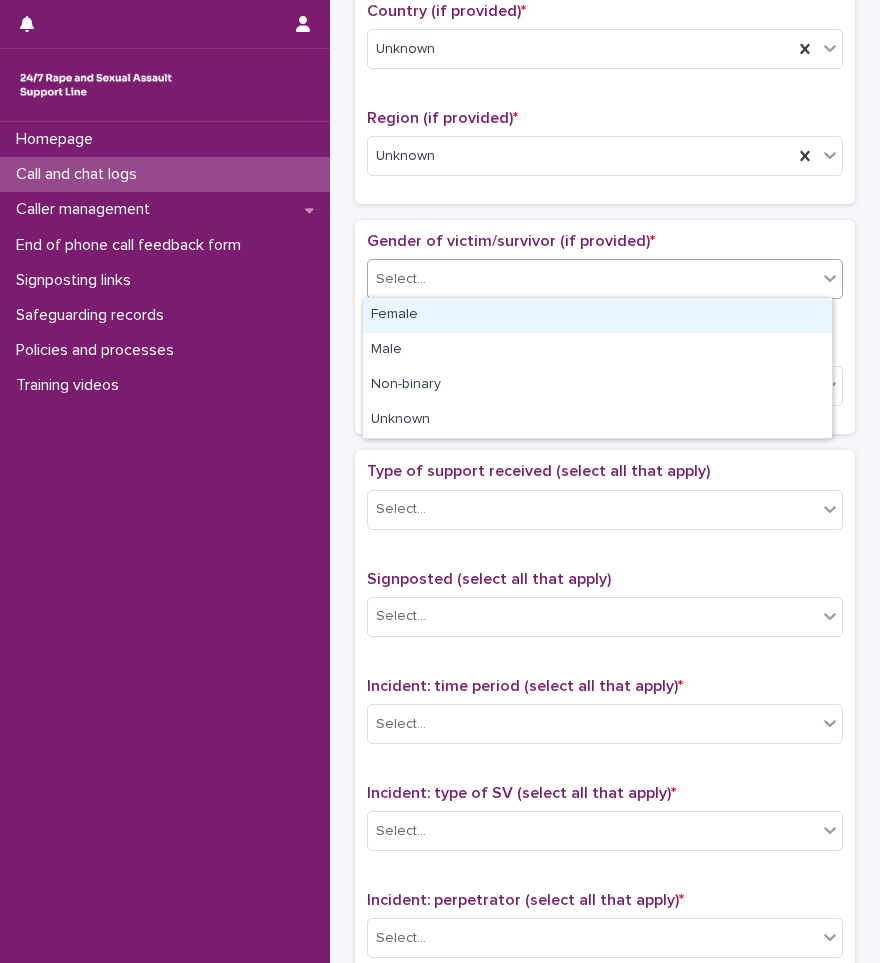 click on "Female" at bounding box center [597, 315] 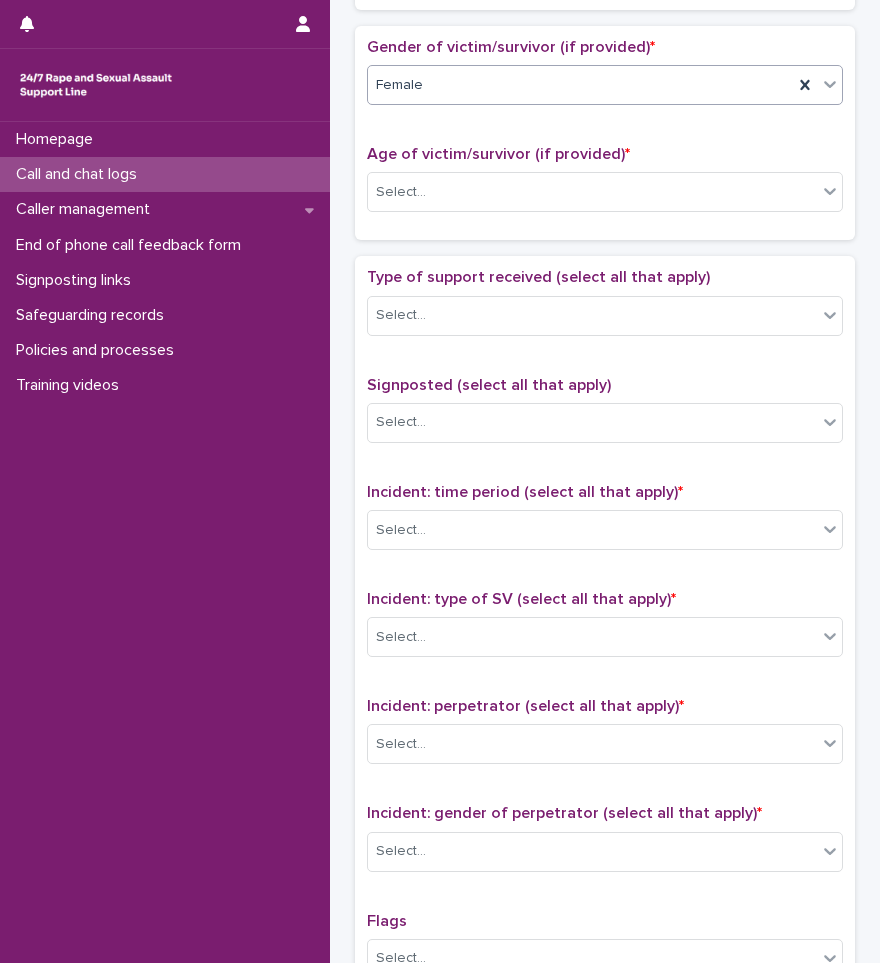 scroll, scrollTop: 900, scrollLeft: 0, axis: vertical 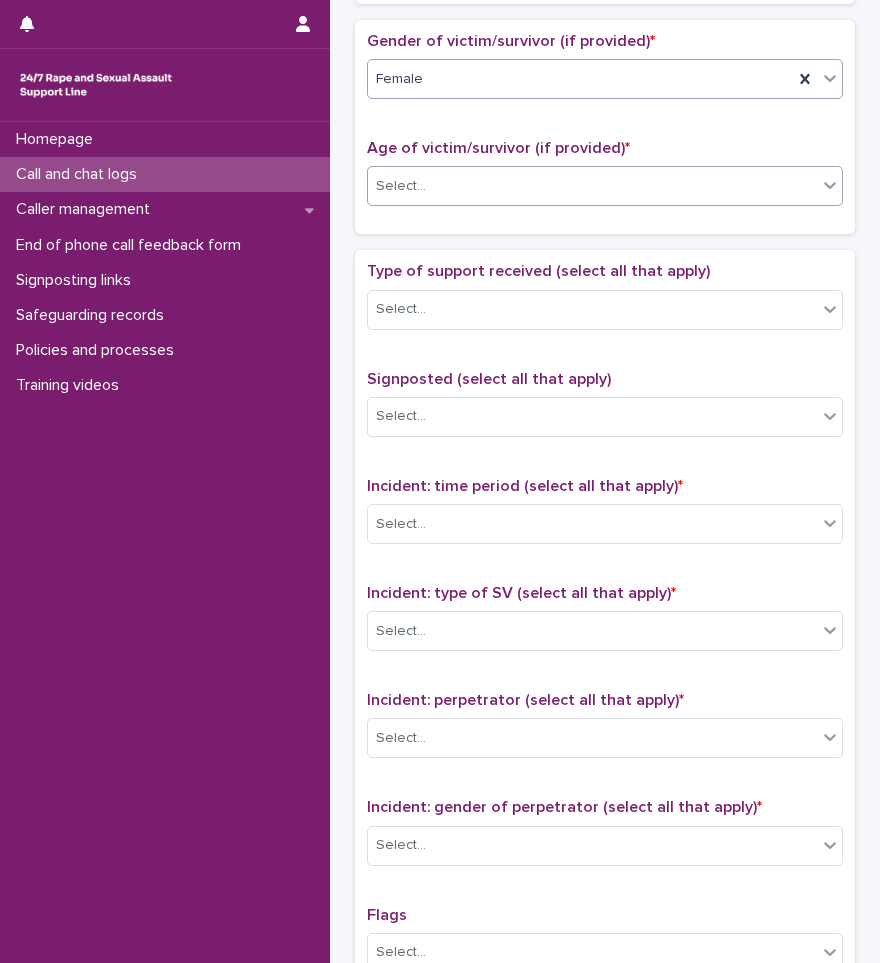 click on "Select..." at bounding box center (592, 186) 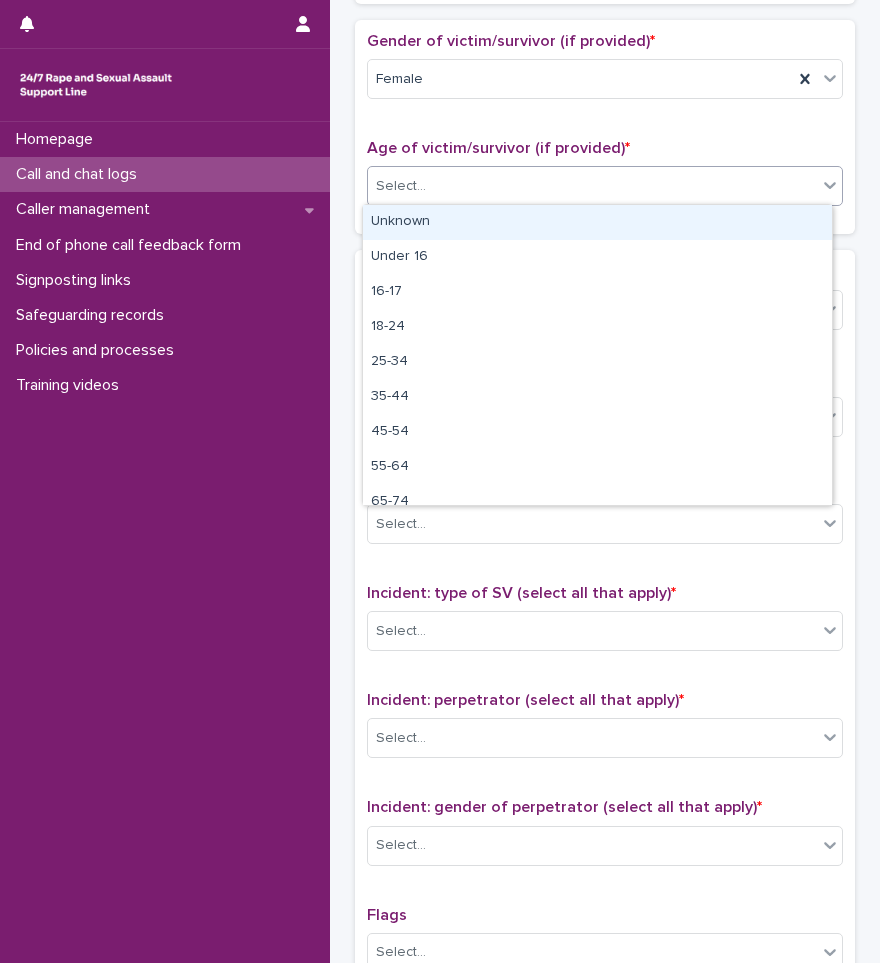 click on "Unknown" at bounding box center (597, 222) 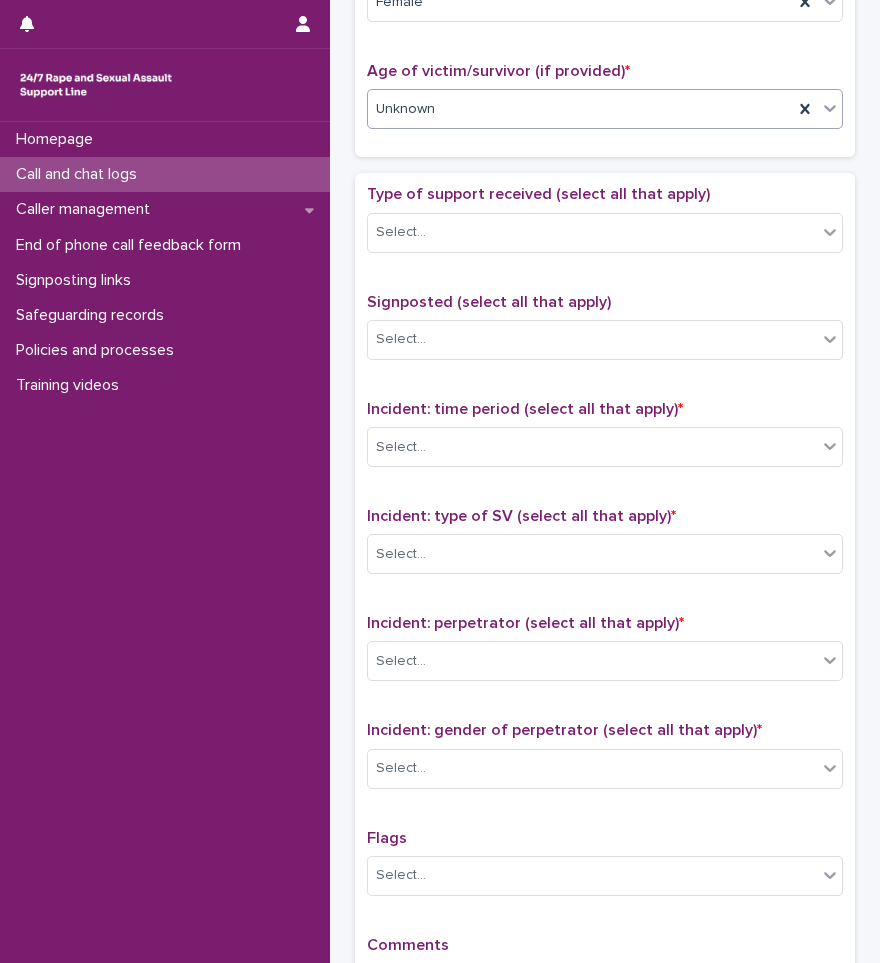 scroll, scrollTop: 1000, scrollLeft: 0, axis: vertical 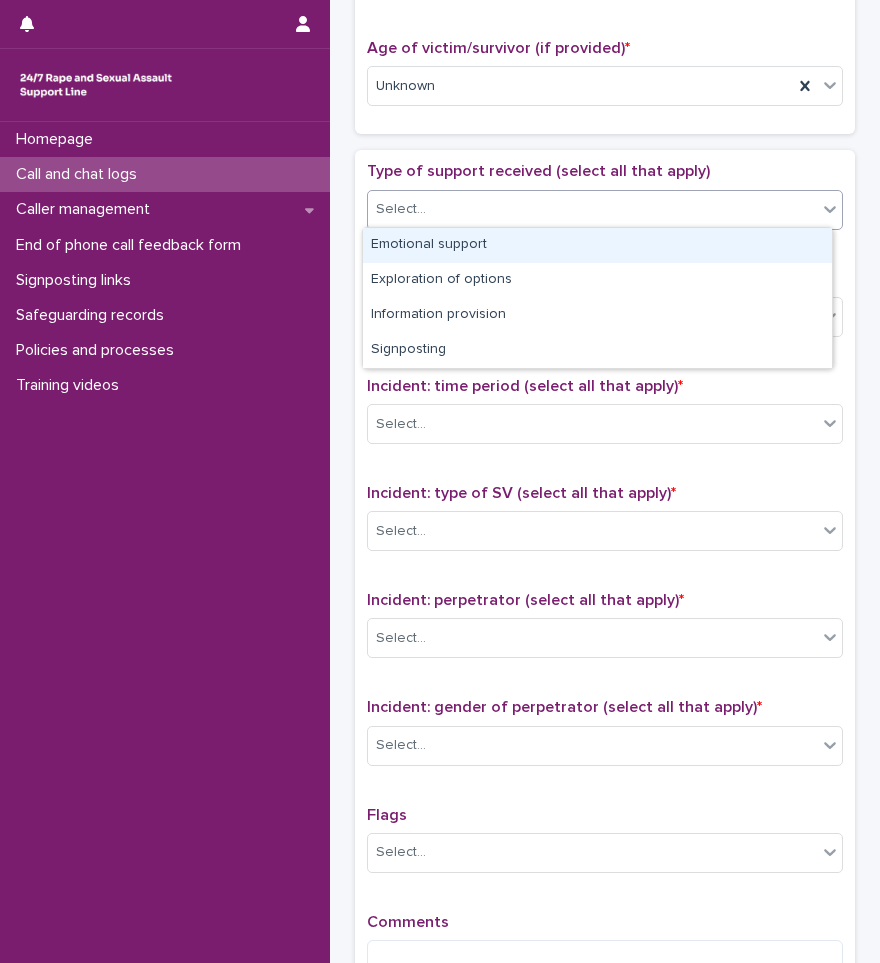 click on "Select..." at bounding box center [592, 209] 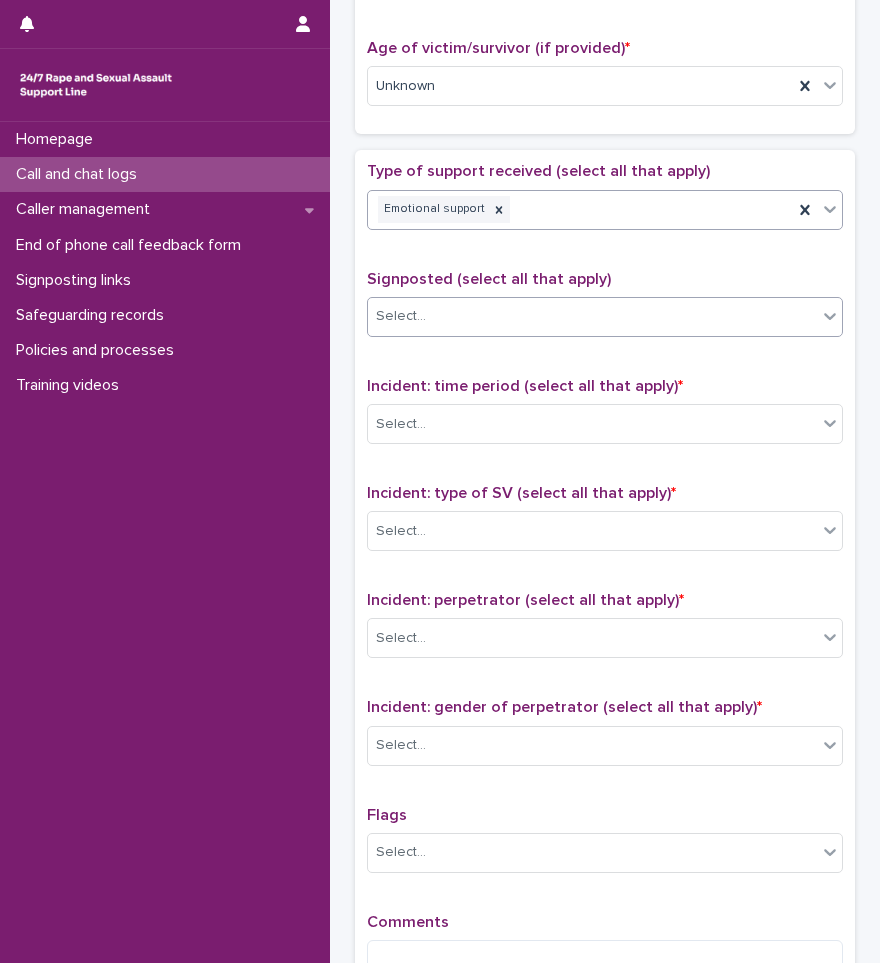 click on "Select..." at bounding box center [592, 316] 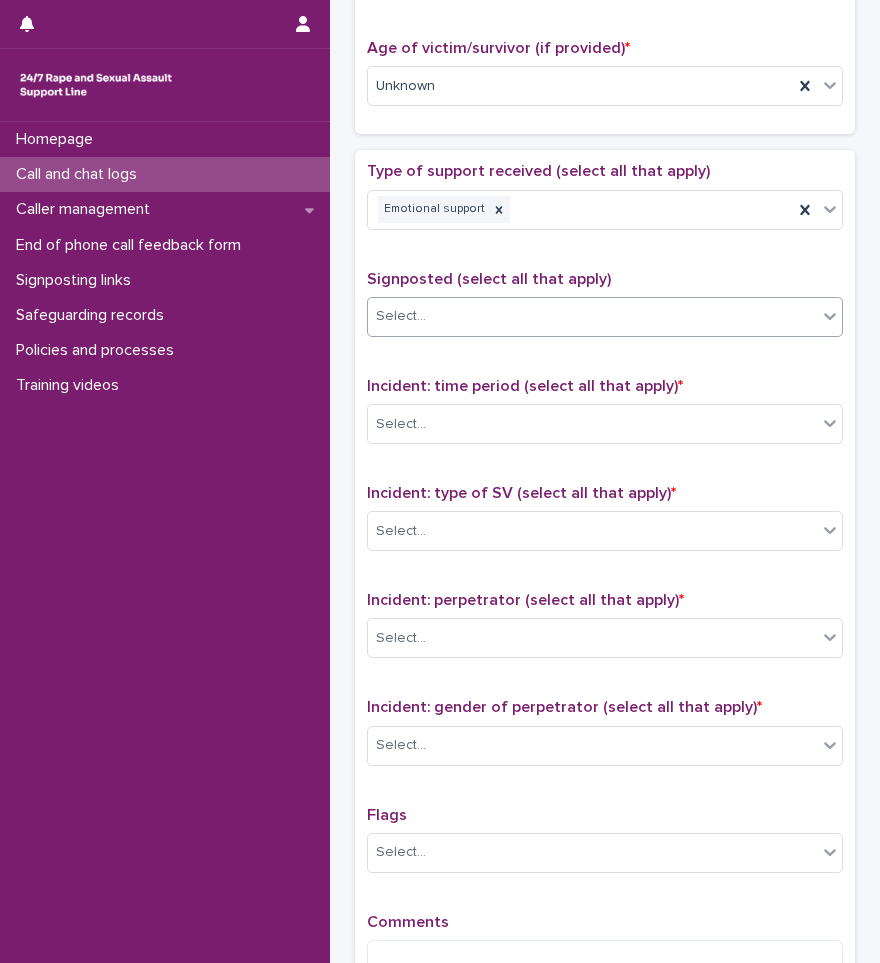 click on "Select..." at bounding box center [605, 317] 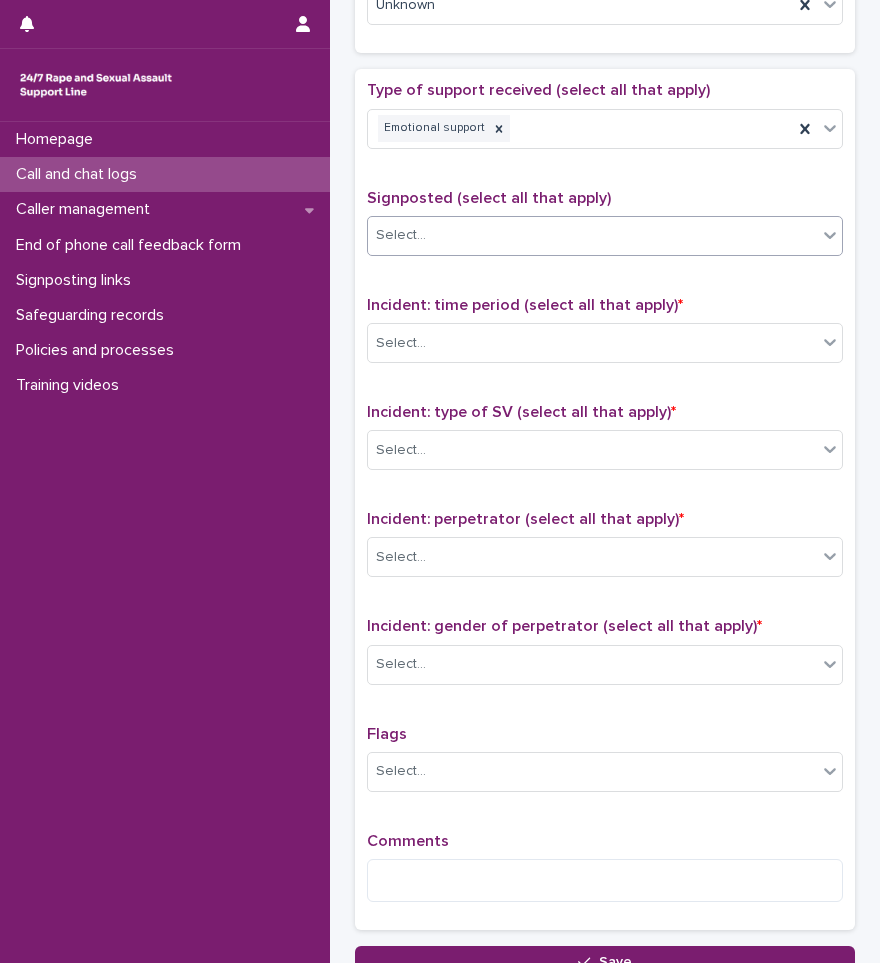 scroll, scrollTop: 1200, scrollLeft: 0, axis: vertical 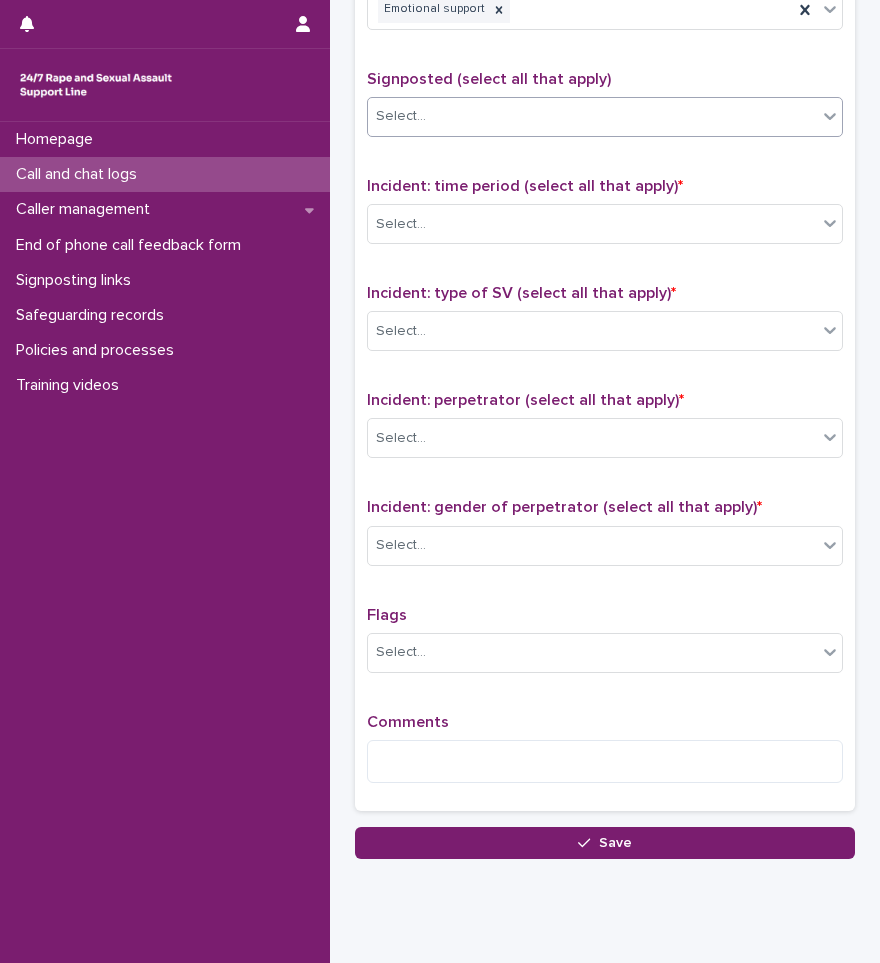 click on "Incident: time period (select all that apply) * Select..." at bounding box center [605, 218] 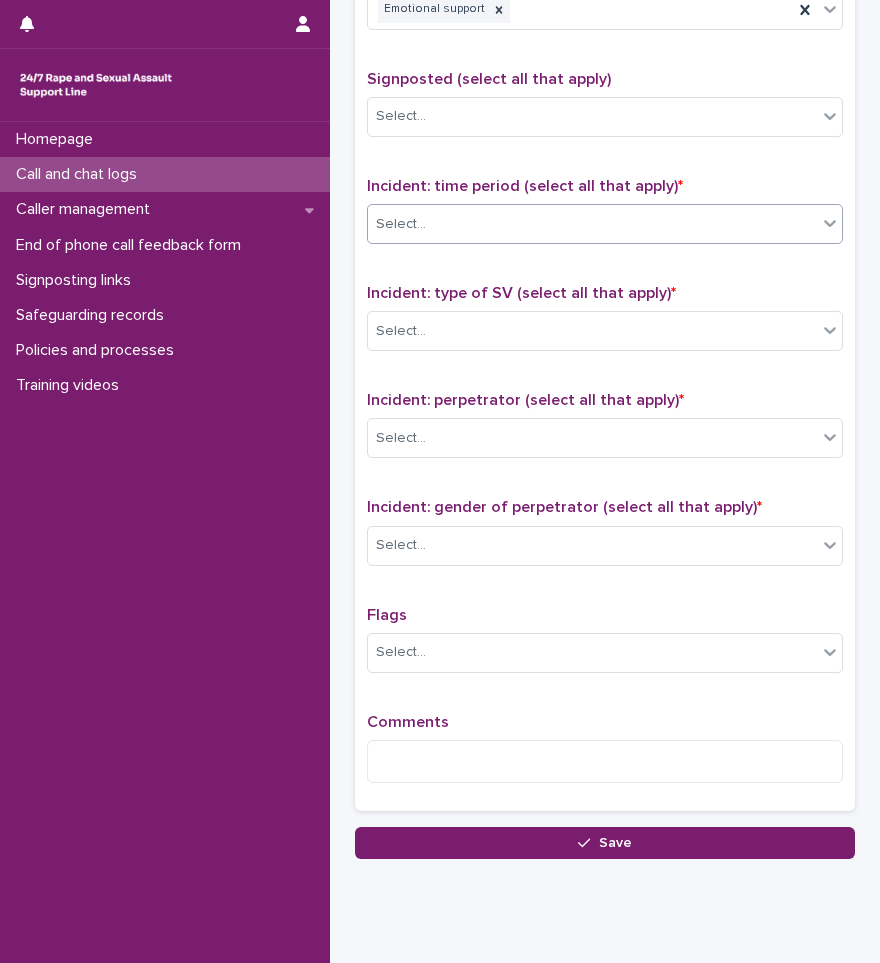 click on "Select..." at bounding box center [592, 224] 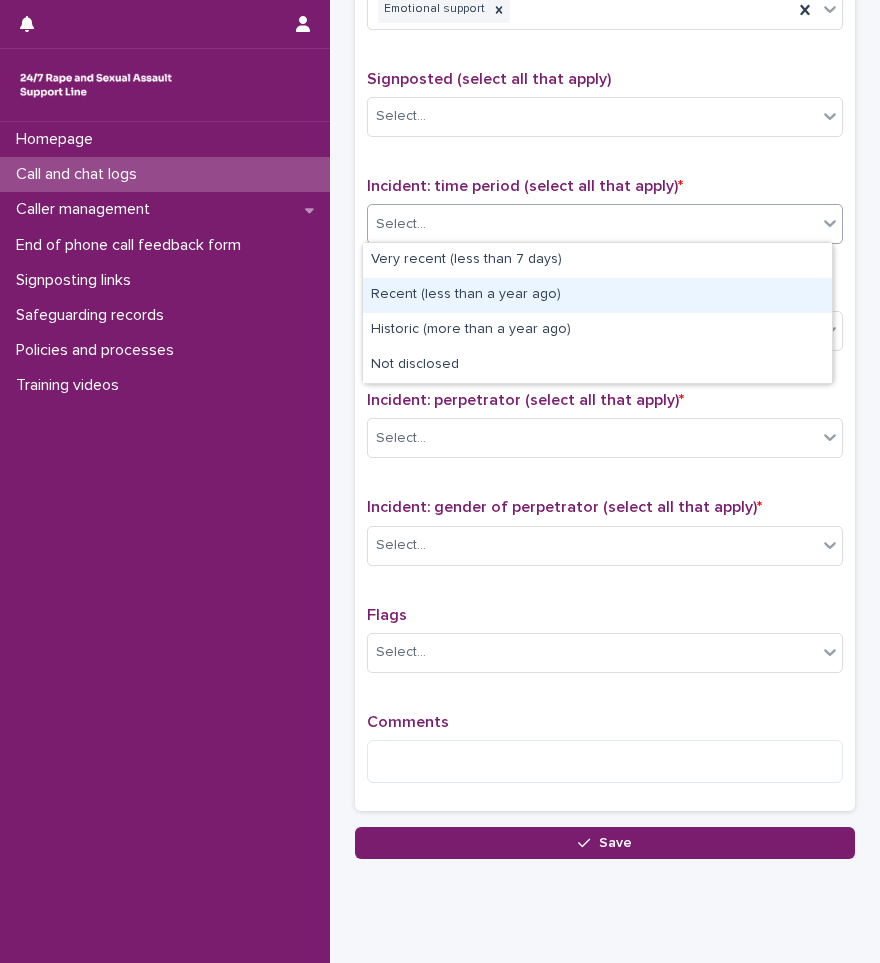 drag, startPoint x: 471, startPoint y: 271, endPoint x: 466, endPoint y: 288, distance: 17.720045 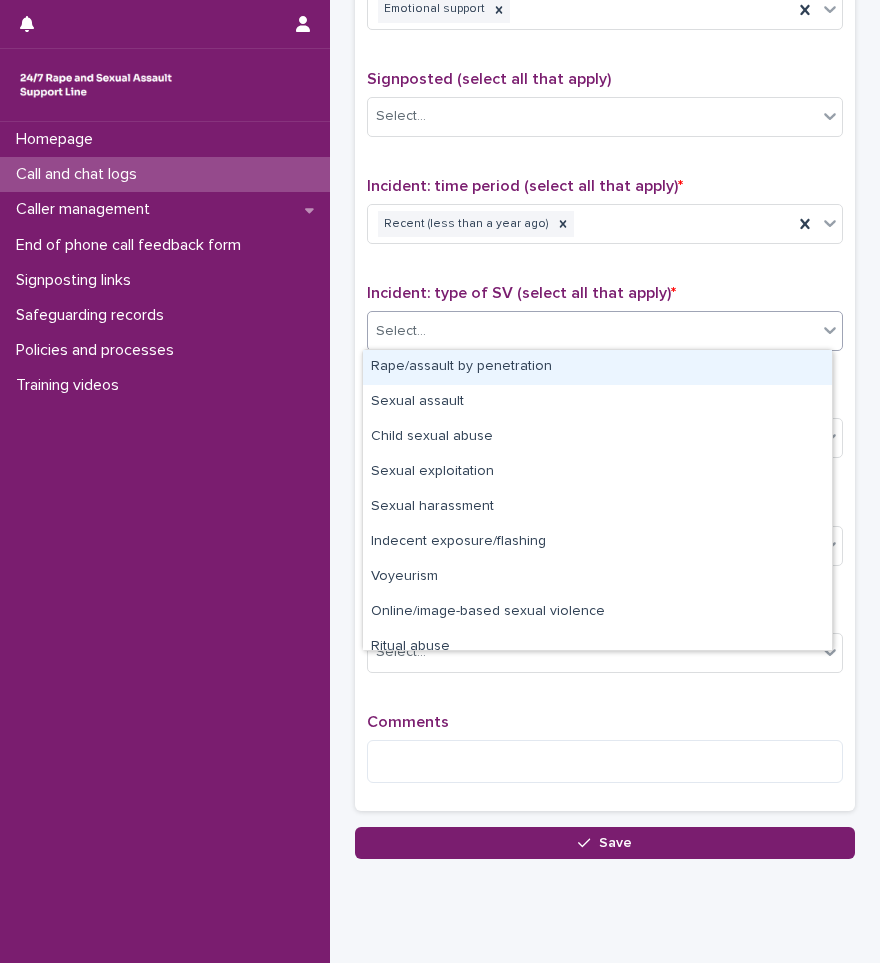 click on "Select..." at bounding box center [592, 331] 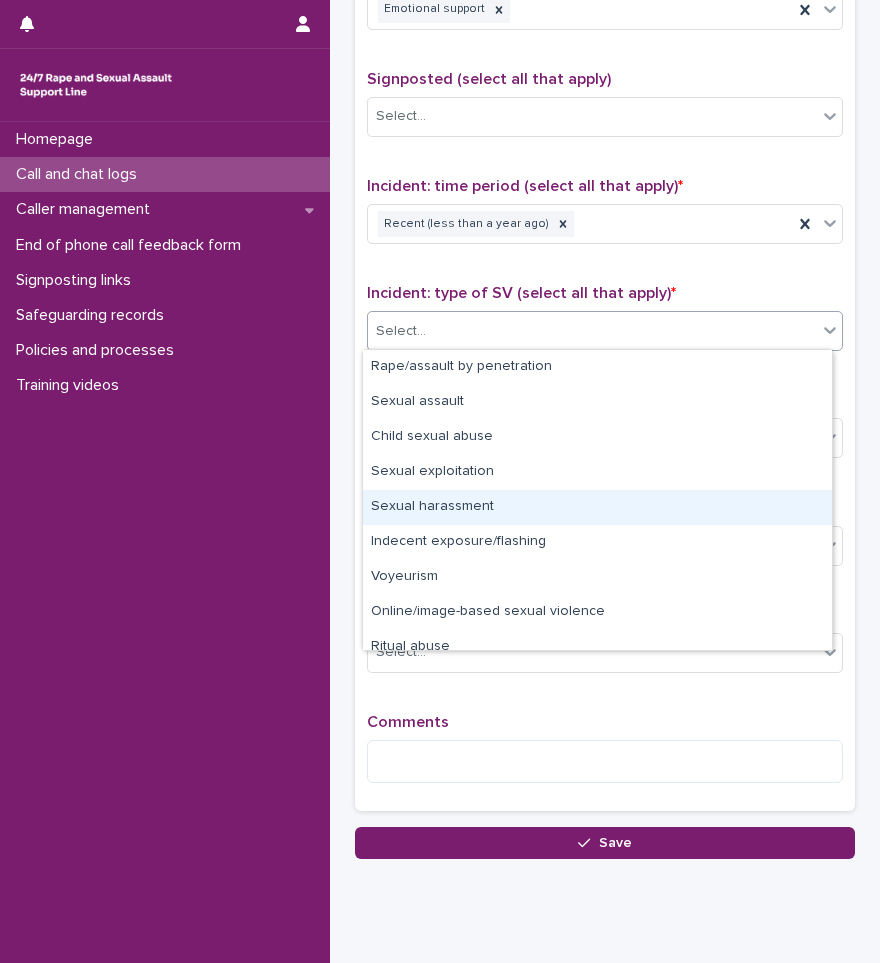 click on "Sexual harassment" at bounding box center [597, 507] 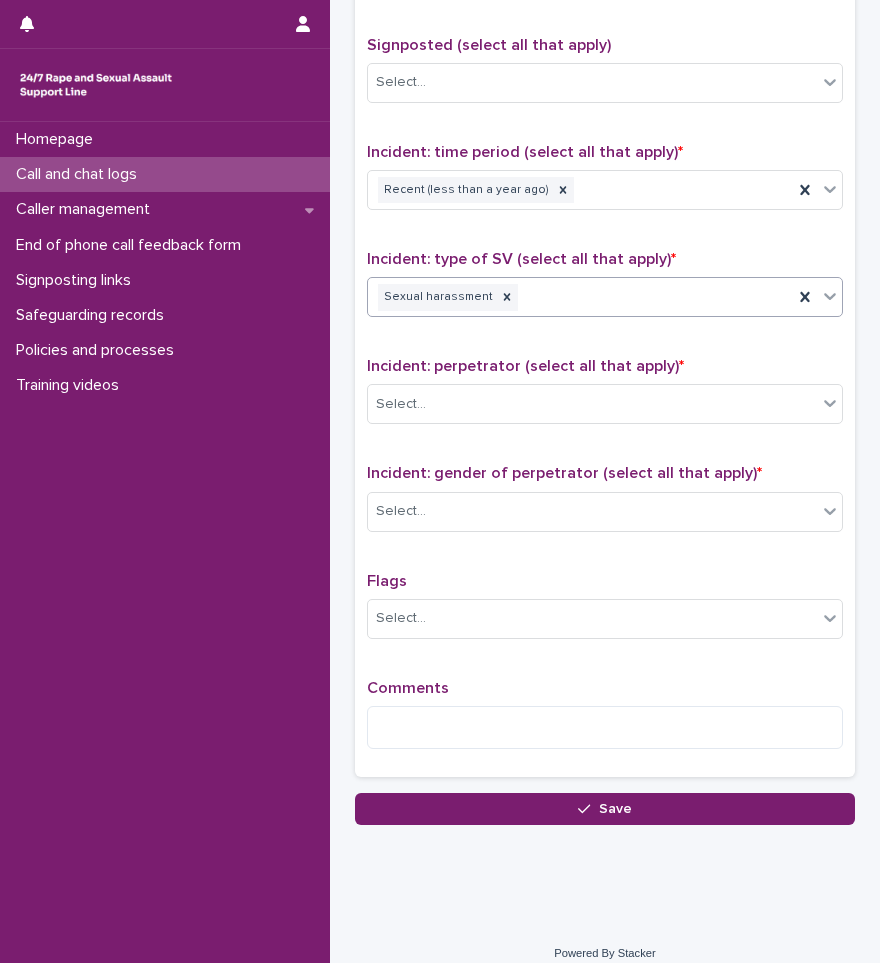 scroll, scrollTop: 1250, scrollLeft: 0, axis: vertical 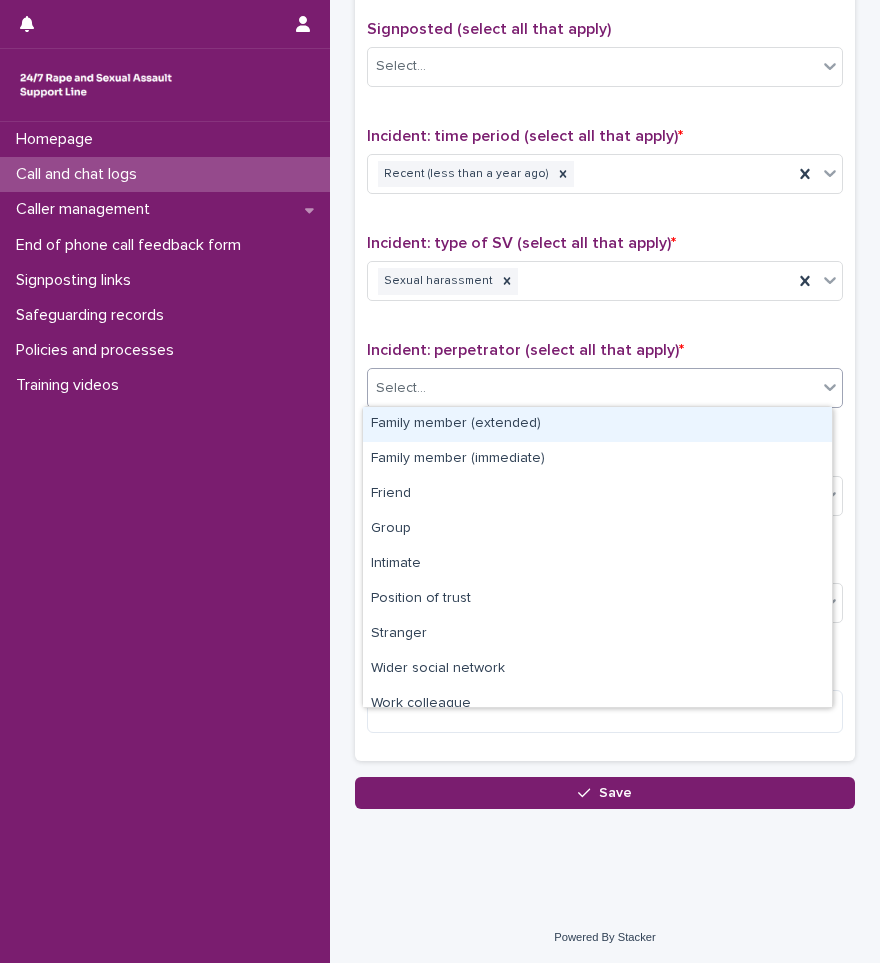 click on "Select..." at bounding box center [592, 388] 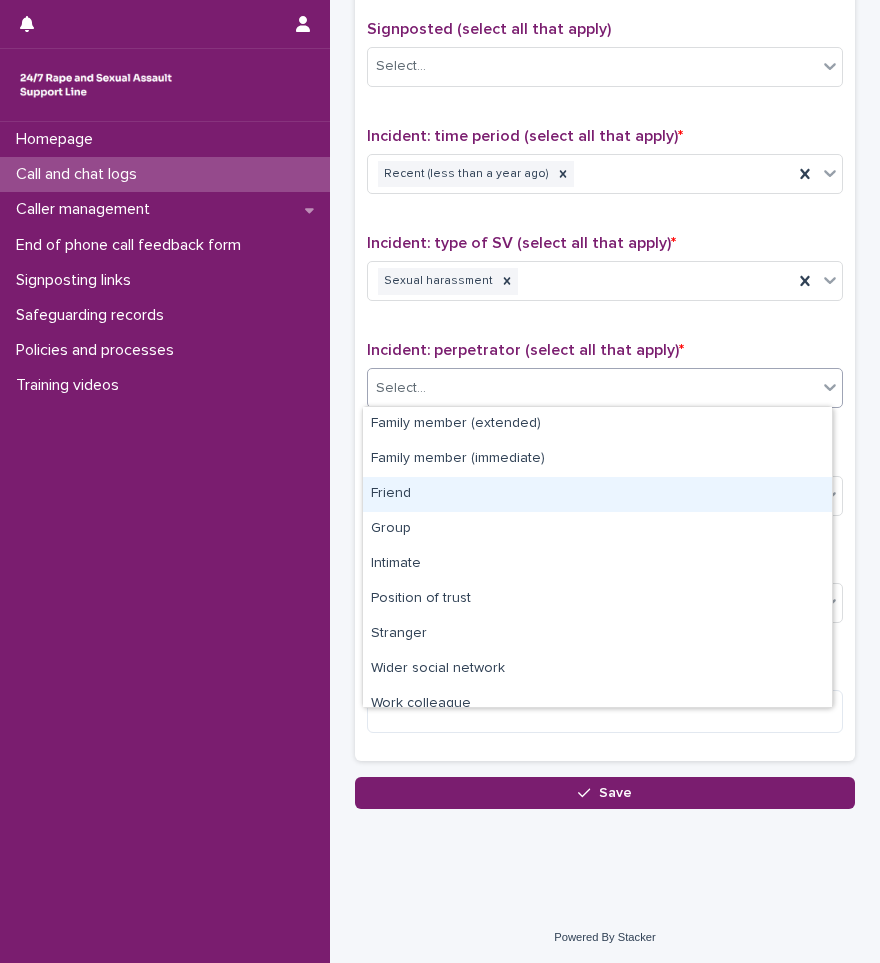 click on "Friend" at bounding box center (597, 494) 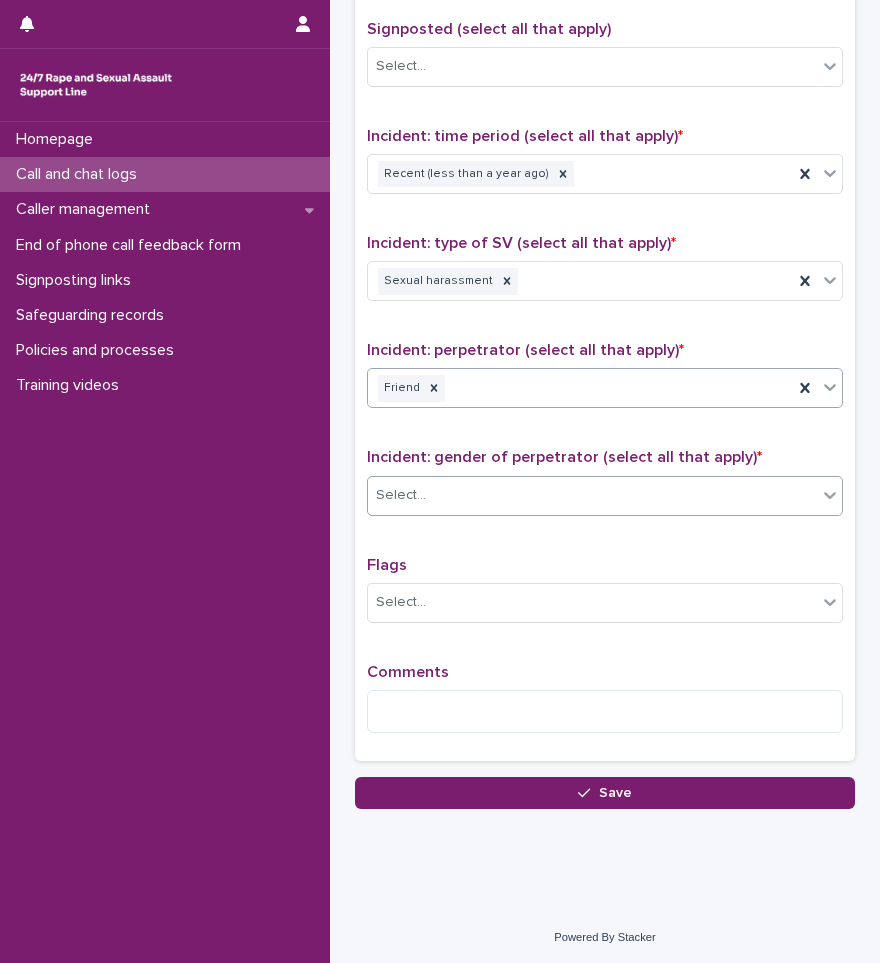 click on "Select..." at bounding box center [592, 495] 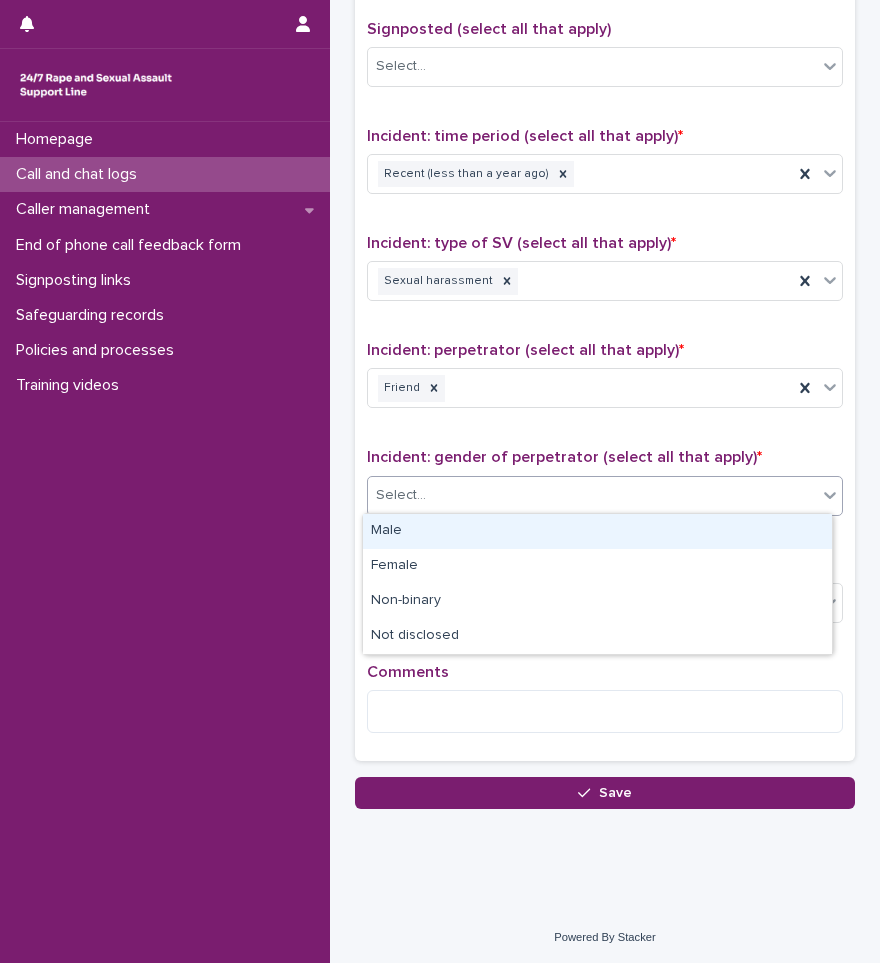 click on "Male" at bounding box center [597, 531] 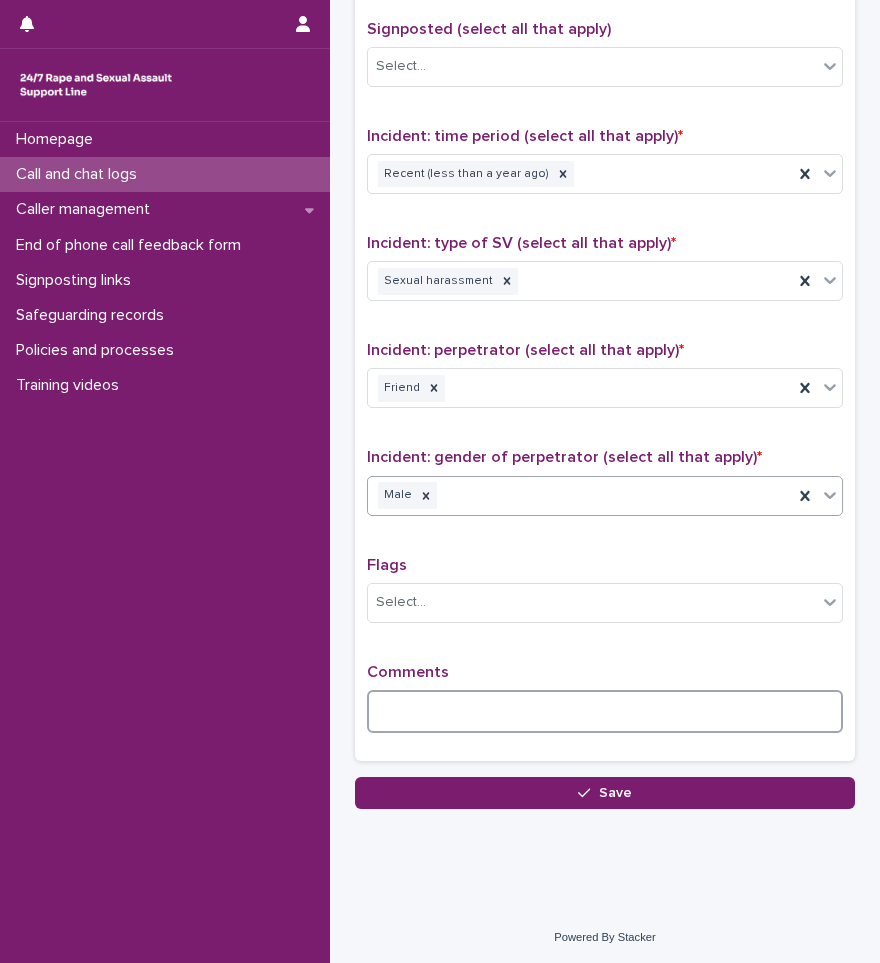 drag, startPoint x: 456, startPoint y: 708, endPoint x: 489, endPoint y: 696, distance: 35.1141 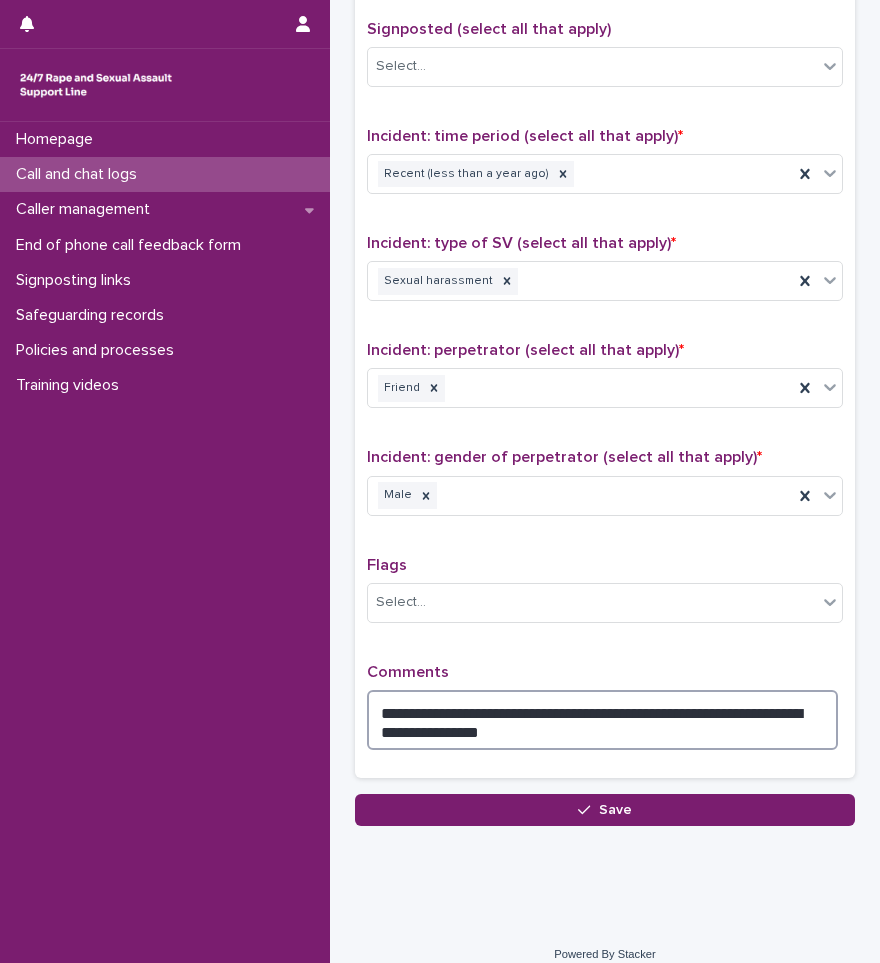 click on "**********" at bounding box center (602, 720) 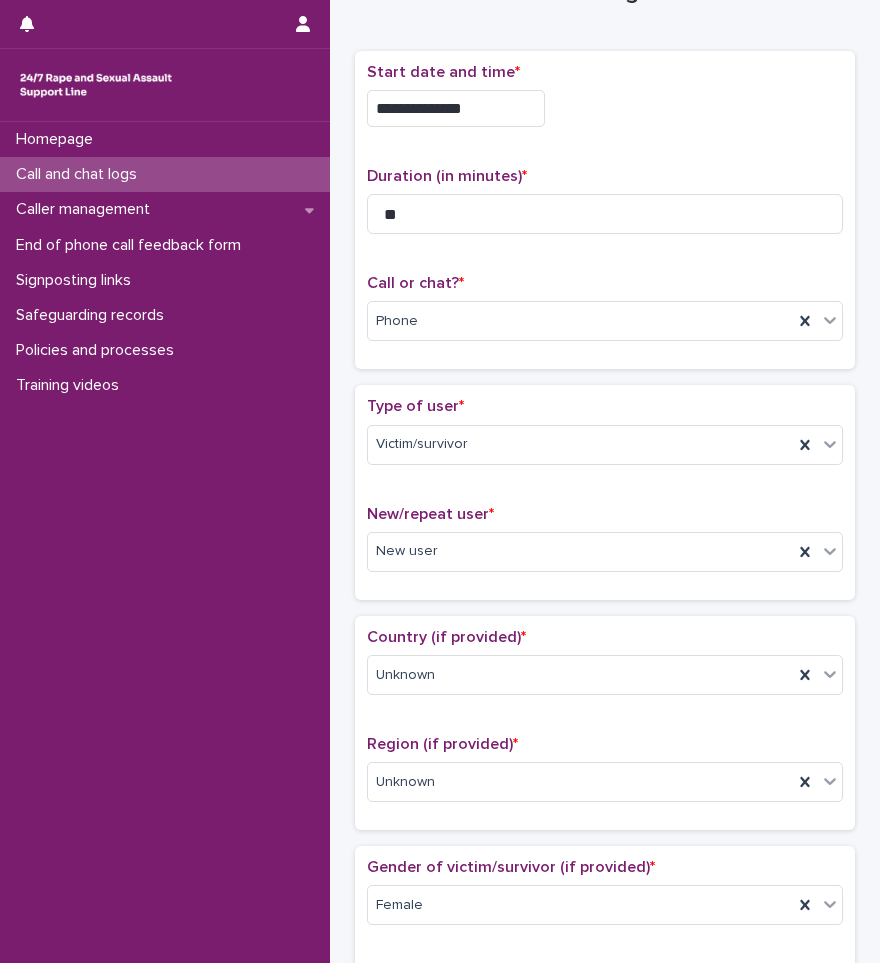 scroll, scrollTop: 50, scrollLeft: 0, axis: vertical 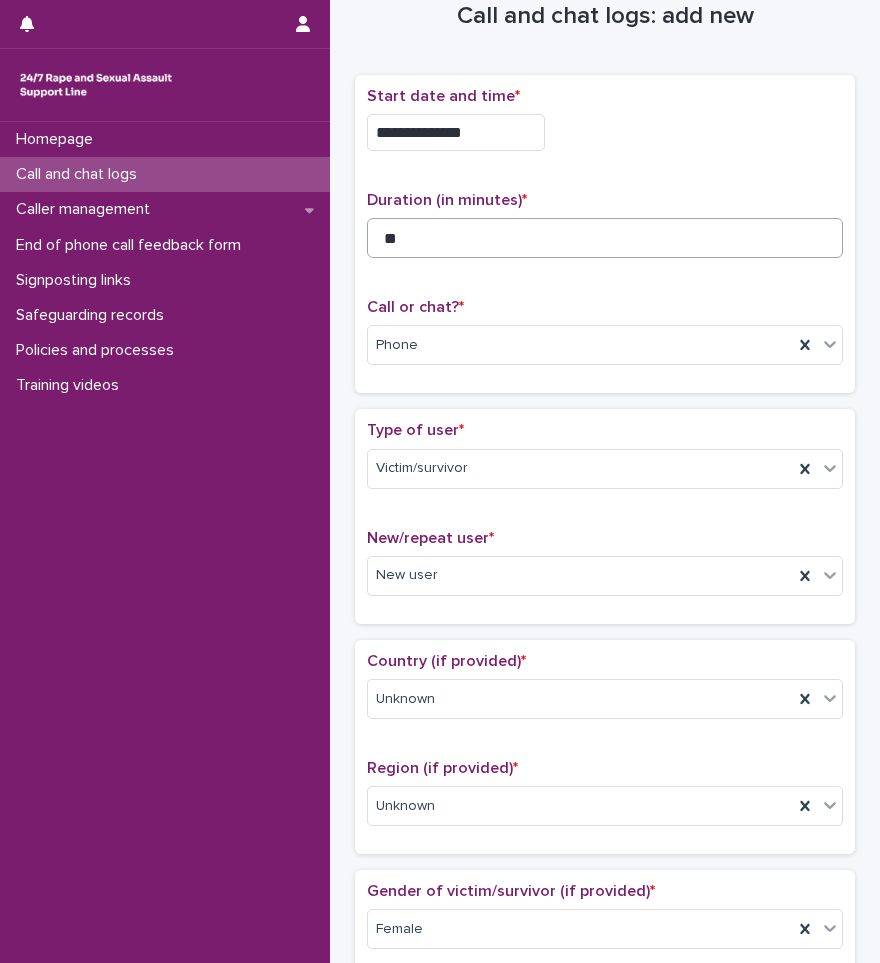 type on "**********" 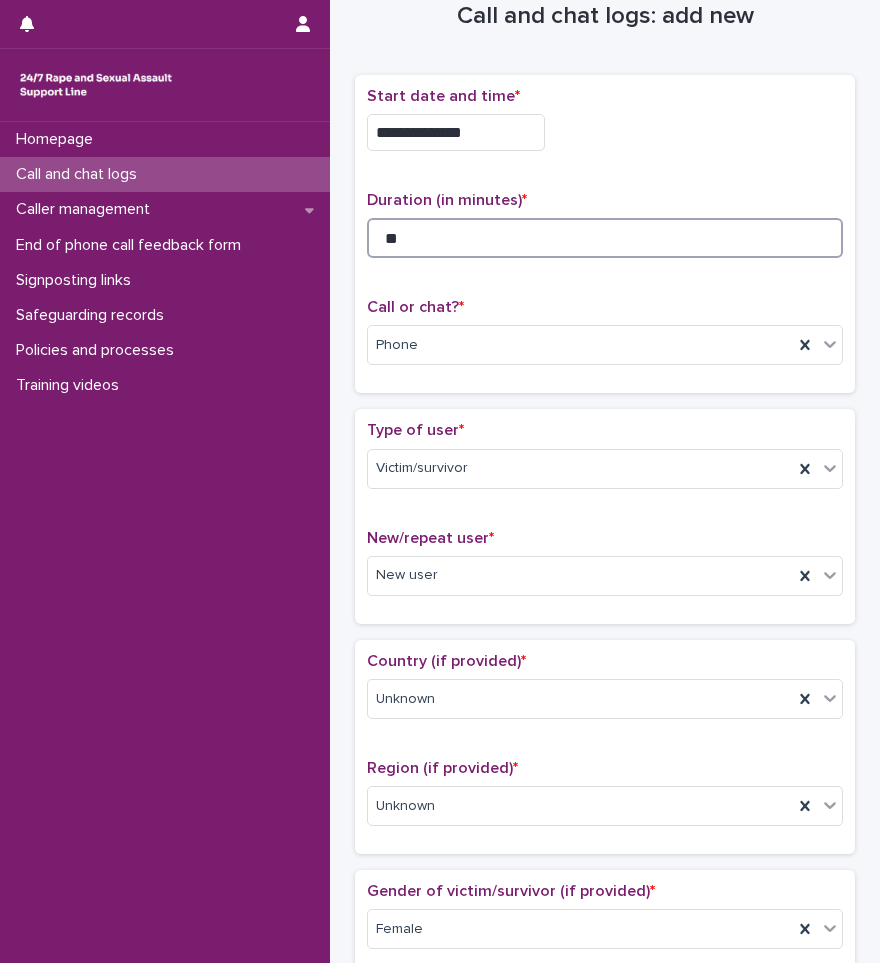 click on "**" at bounding box center [605, 238] 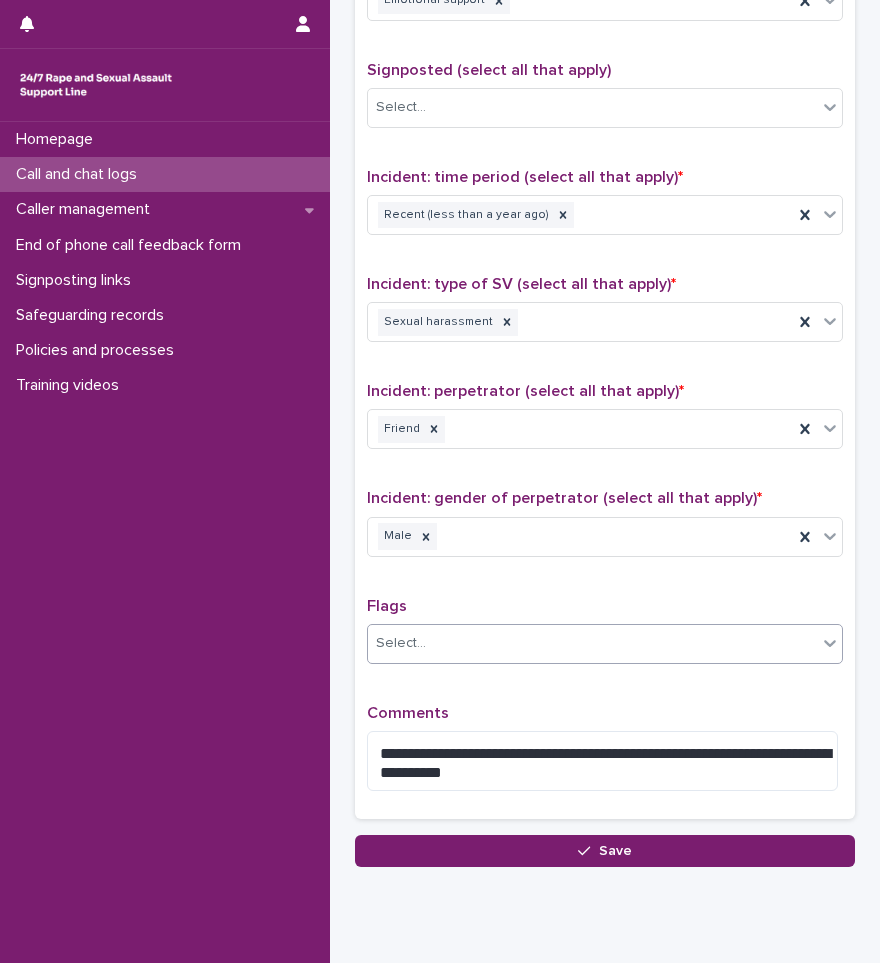 scroll, scrollTop: 1267, scrollLeft: 0, axis: vertical 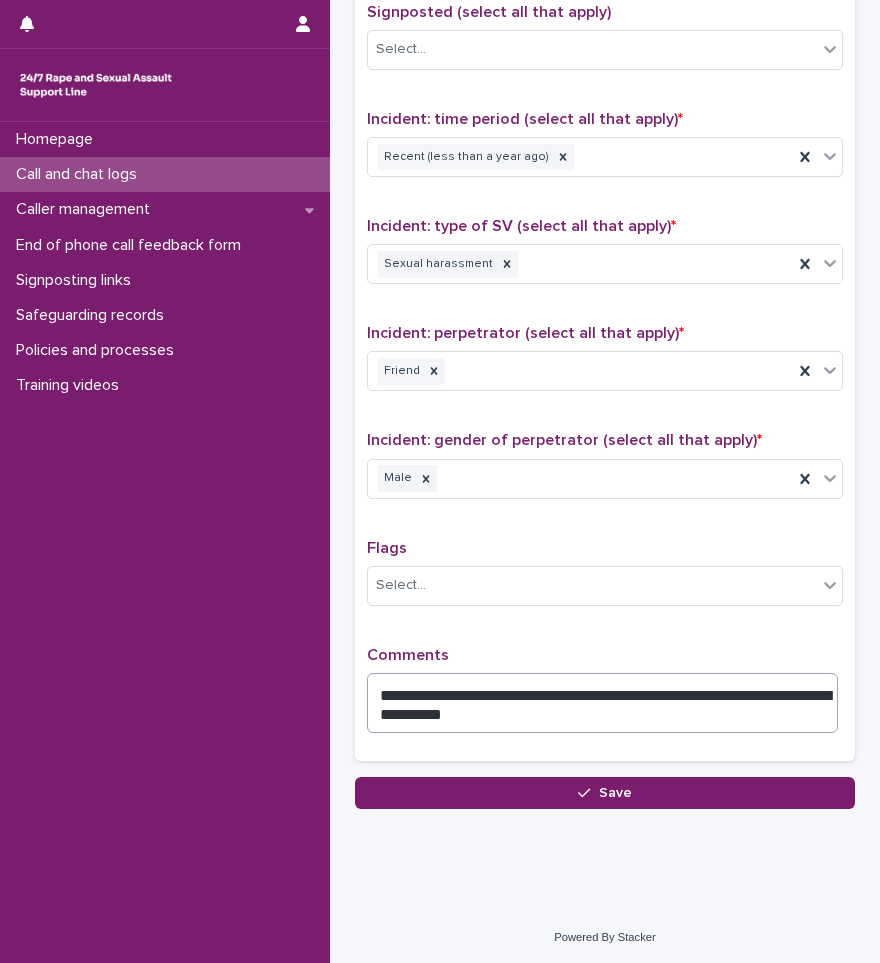 type on "**" 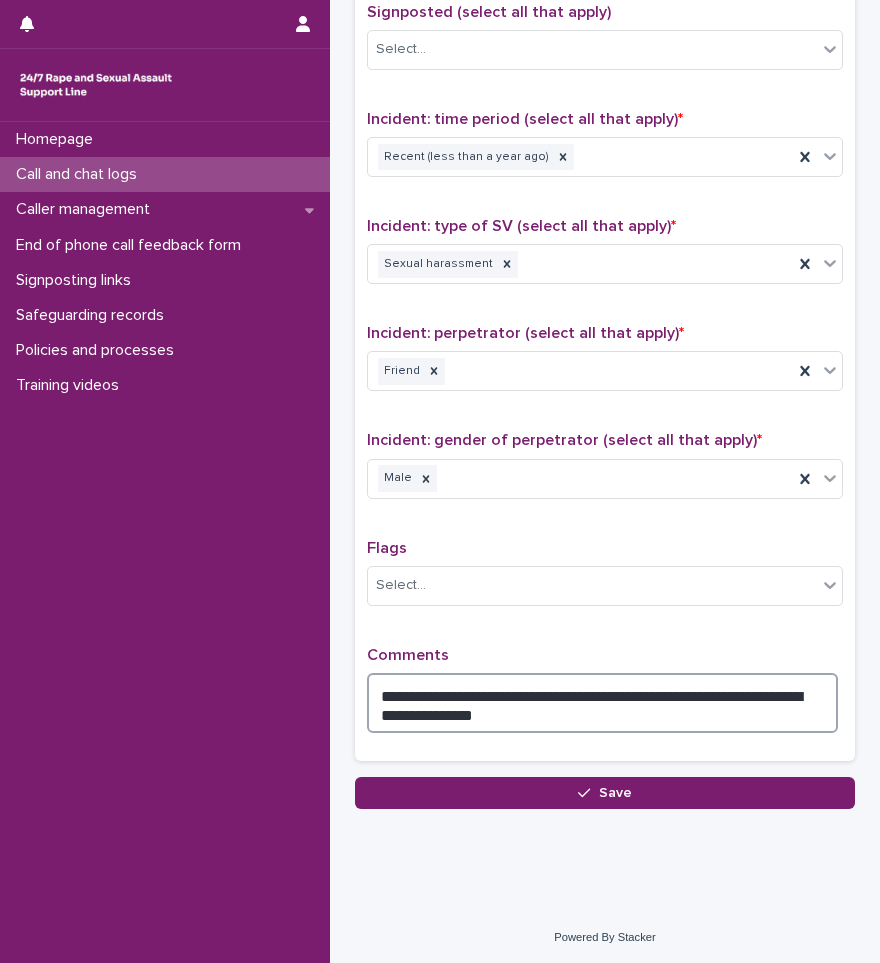 click on "**********" at bounding box center (602, 703) 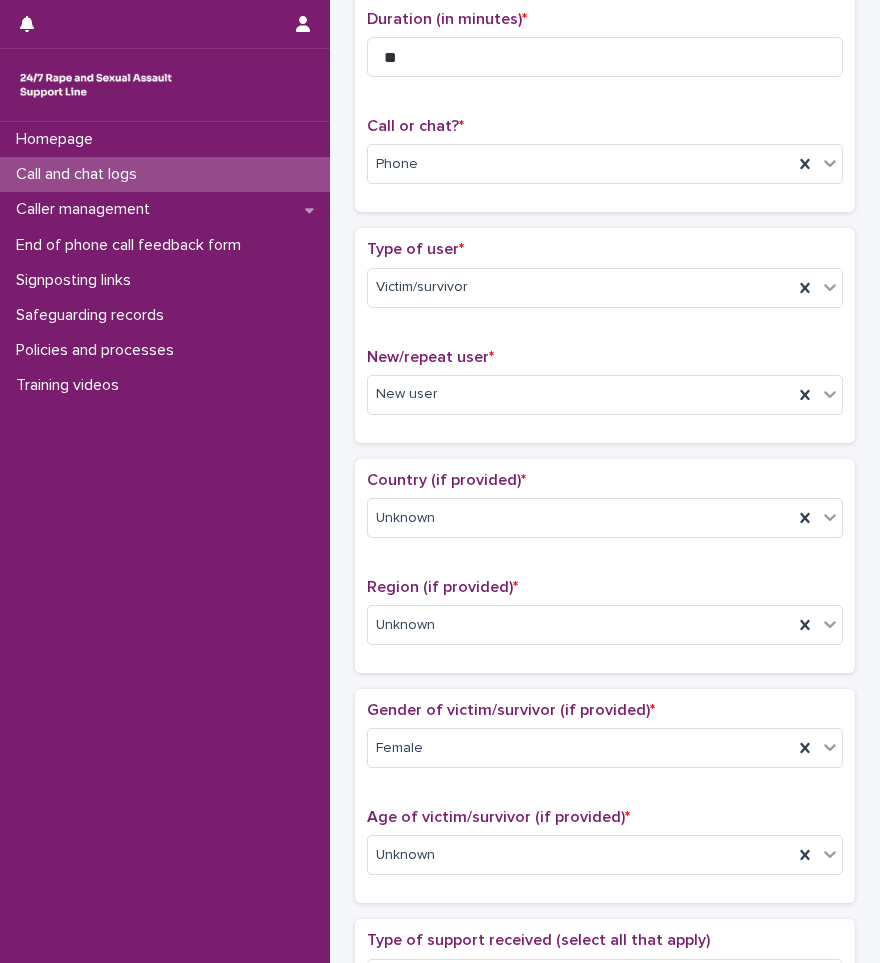 scroll, scrollTop: 0, scrollLeft: 0, axis: both 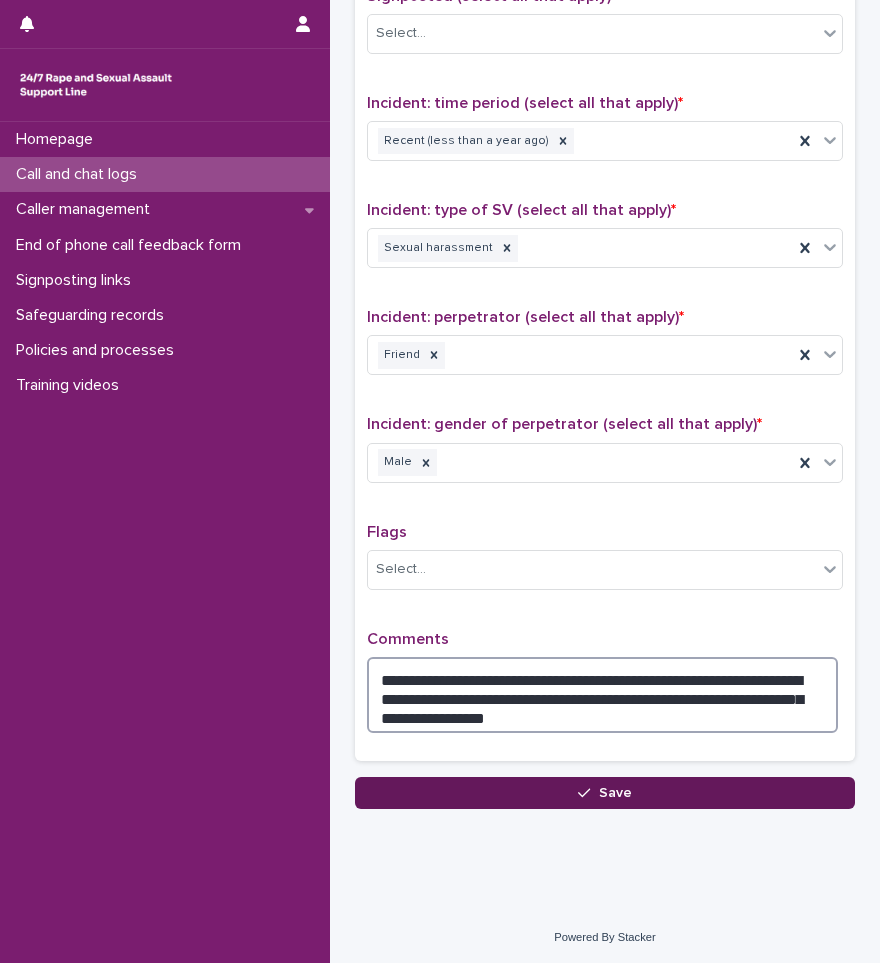type on "**********" 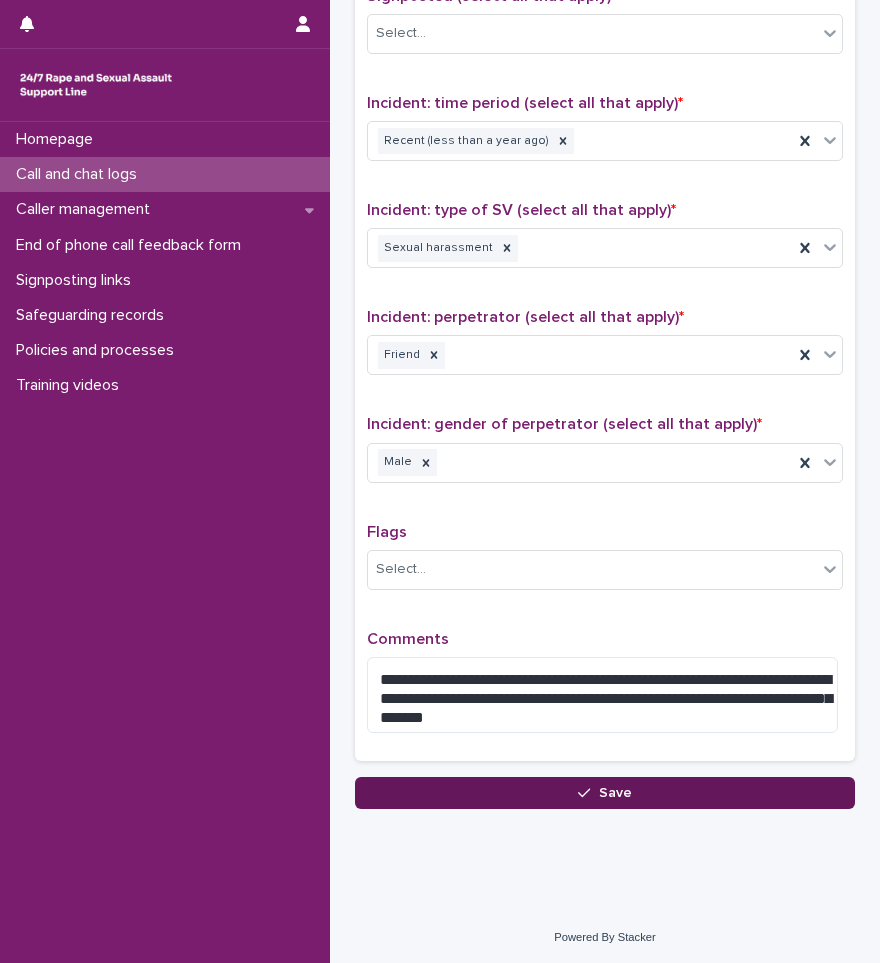 click on "Save" at bounding box center [615, 793] 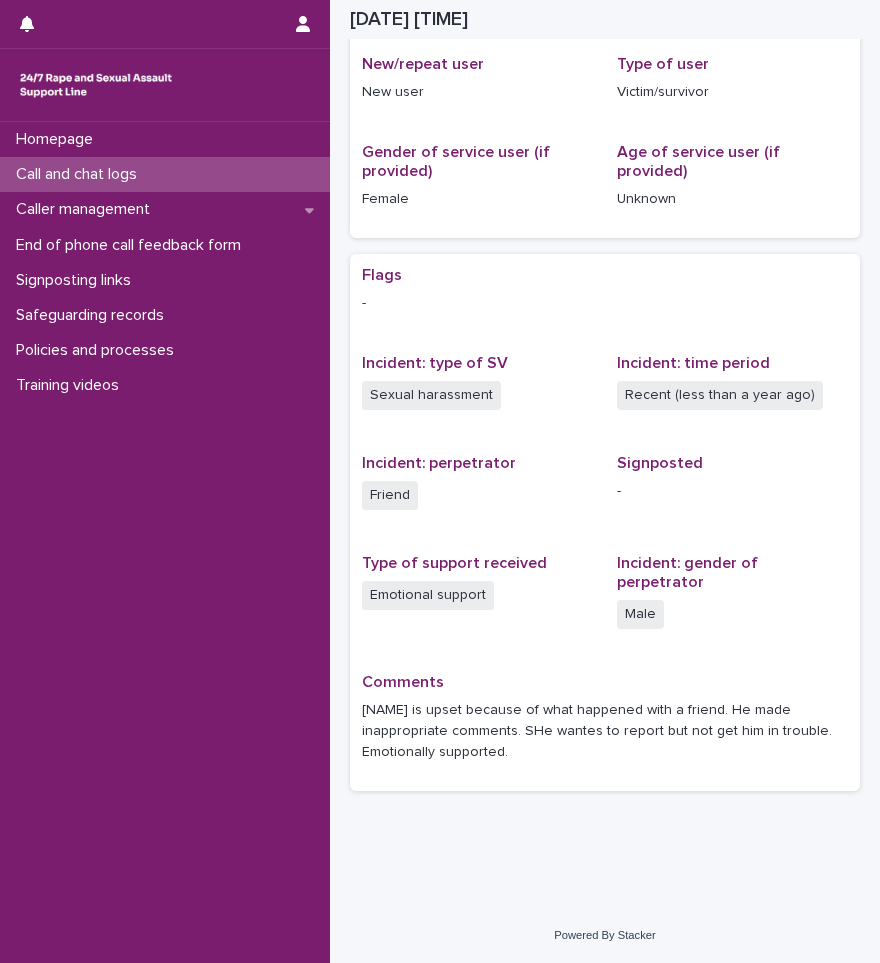 scroll, scrollTop: 338, scrollLeft: 0, axis: vertical 